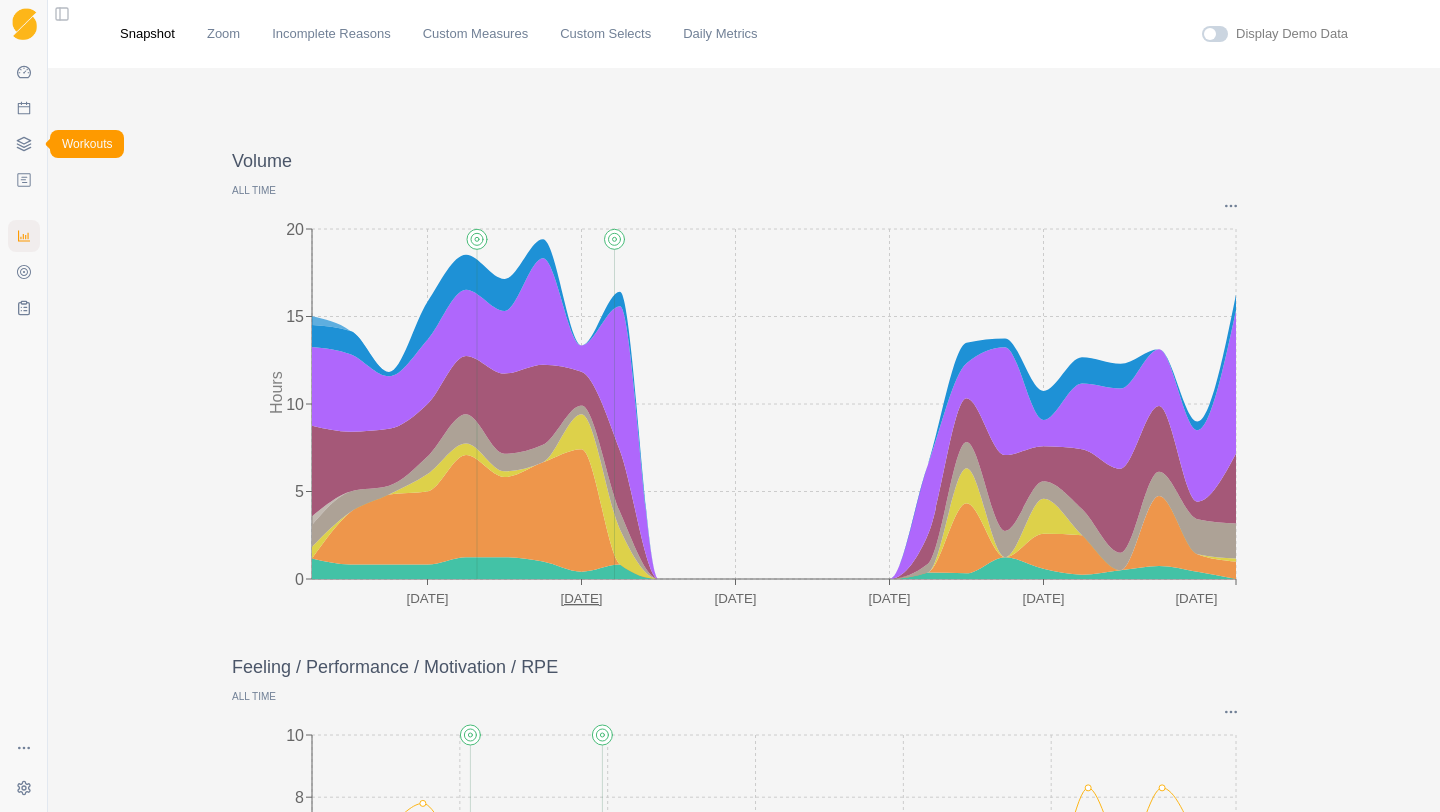 scroll, scrollTop: 0, scrollLeft: 0, axis: both 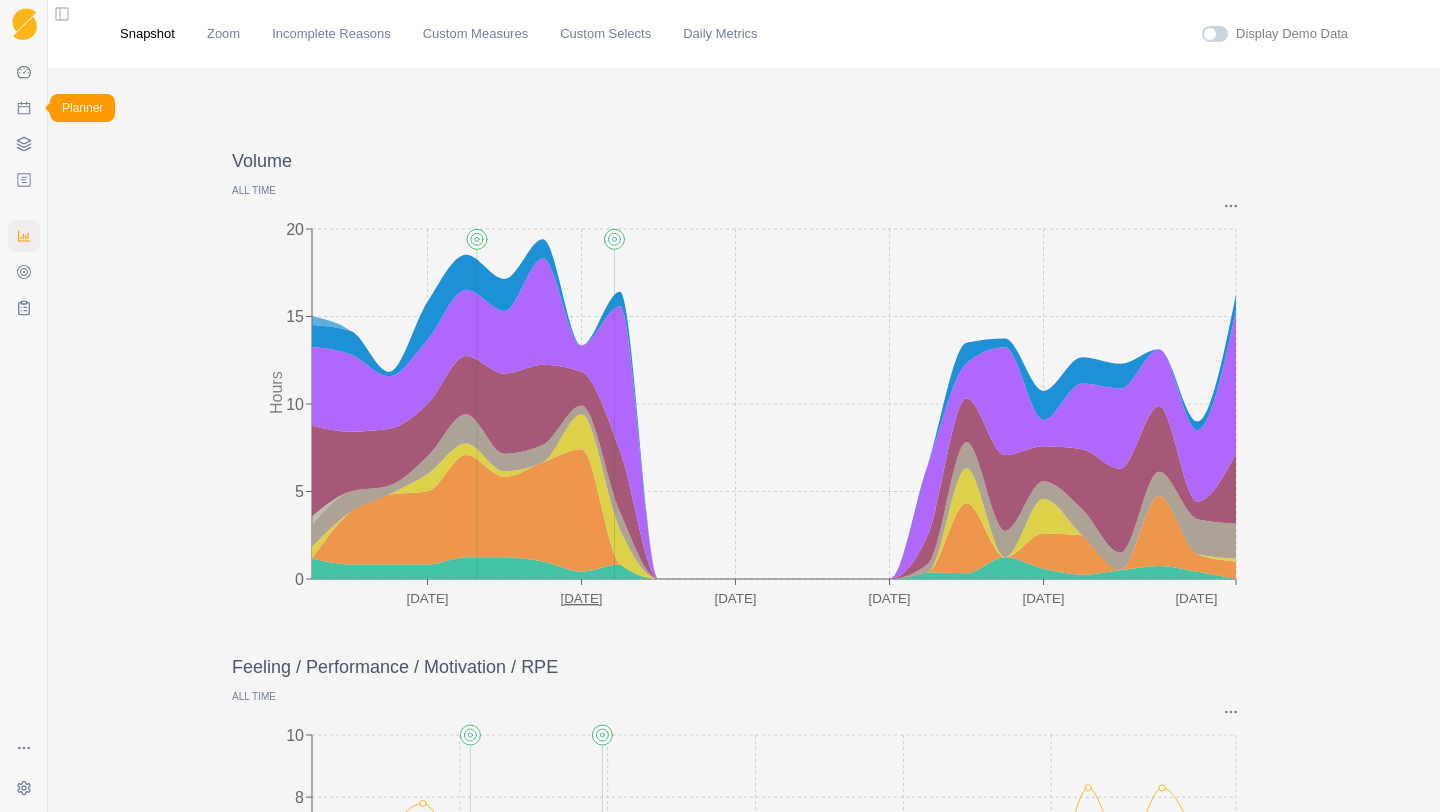 click on "Planner" at bounding box center (24, 108) 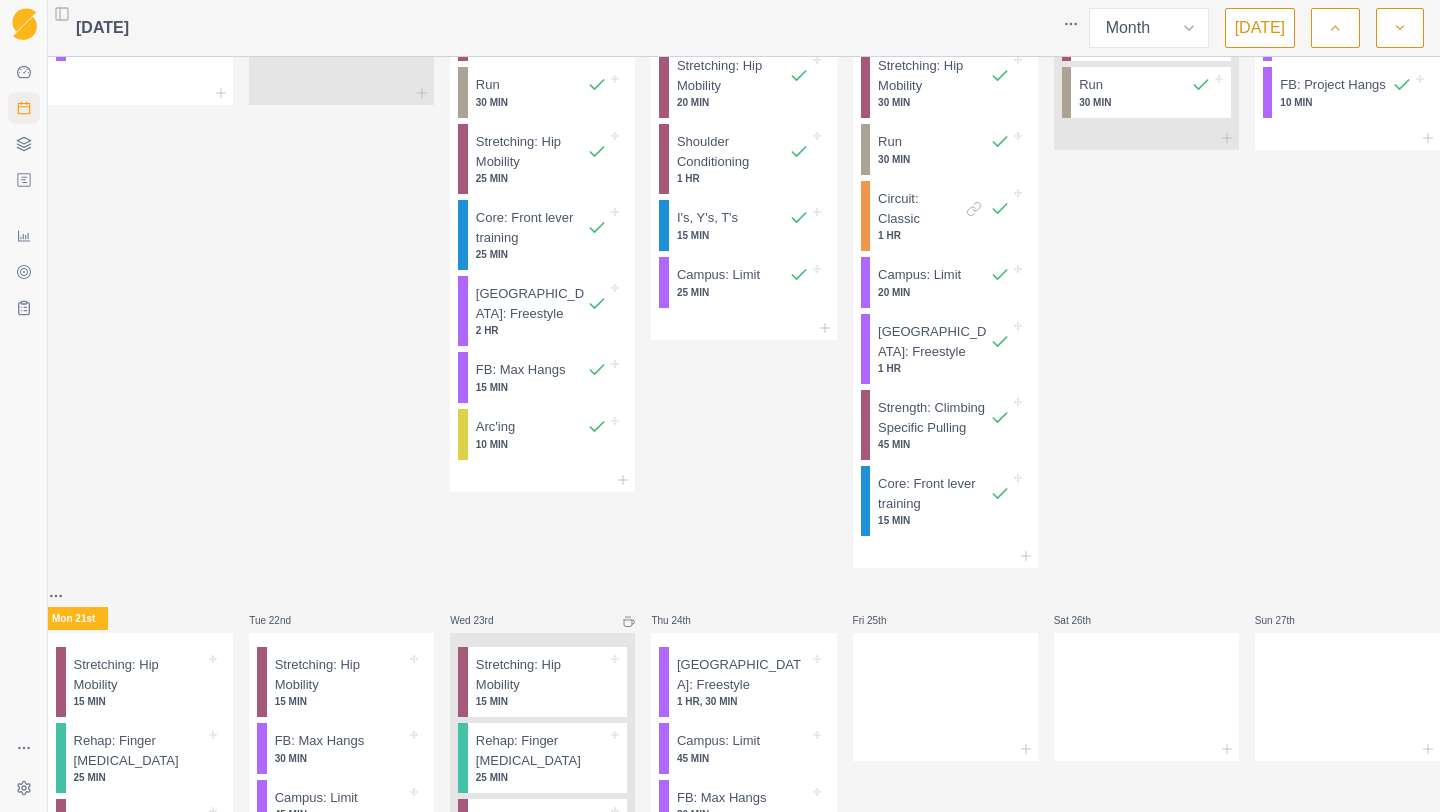 scroll, scrollTop: 1397, scrollLeft: 0, axis: vertical 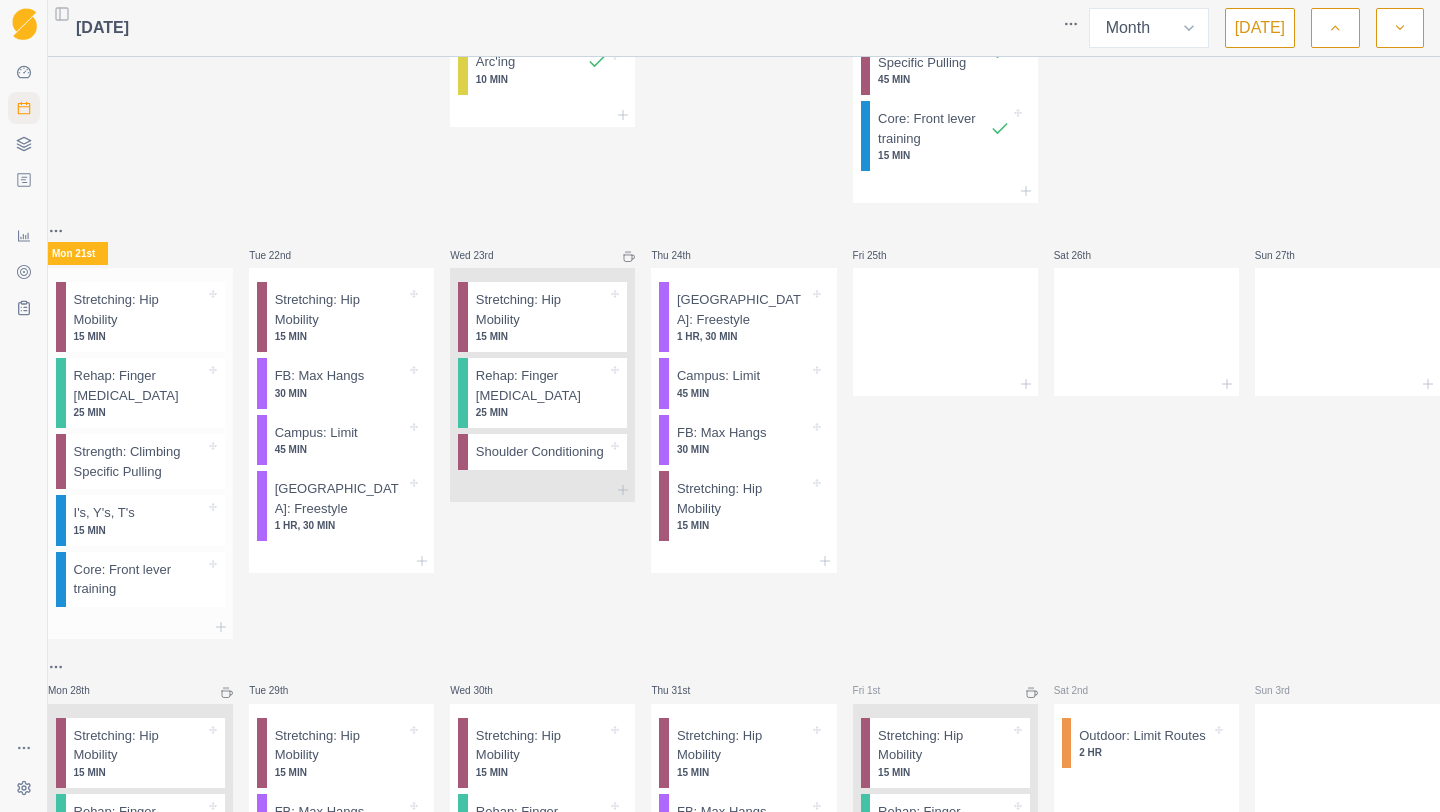 click on "15 MIN" at bounding box center [140, 336] 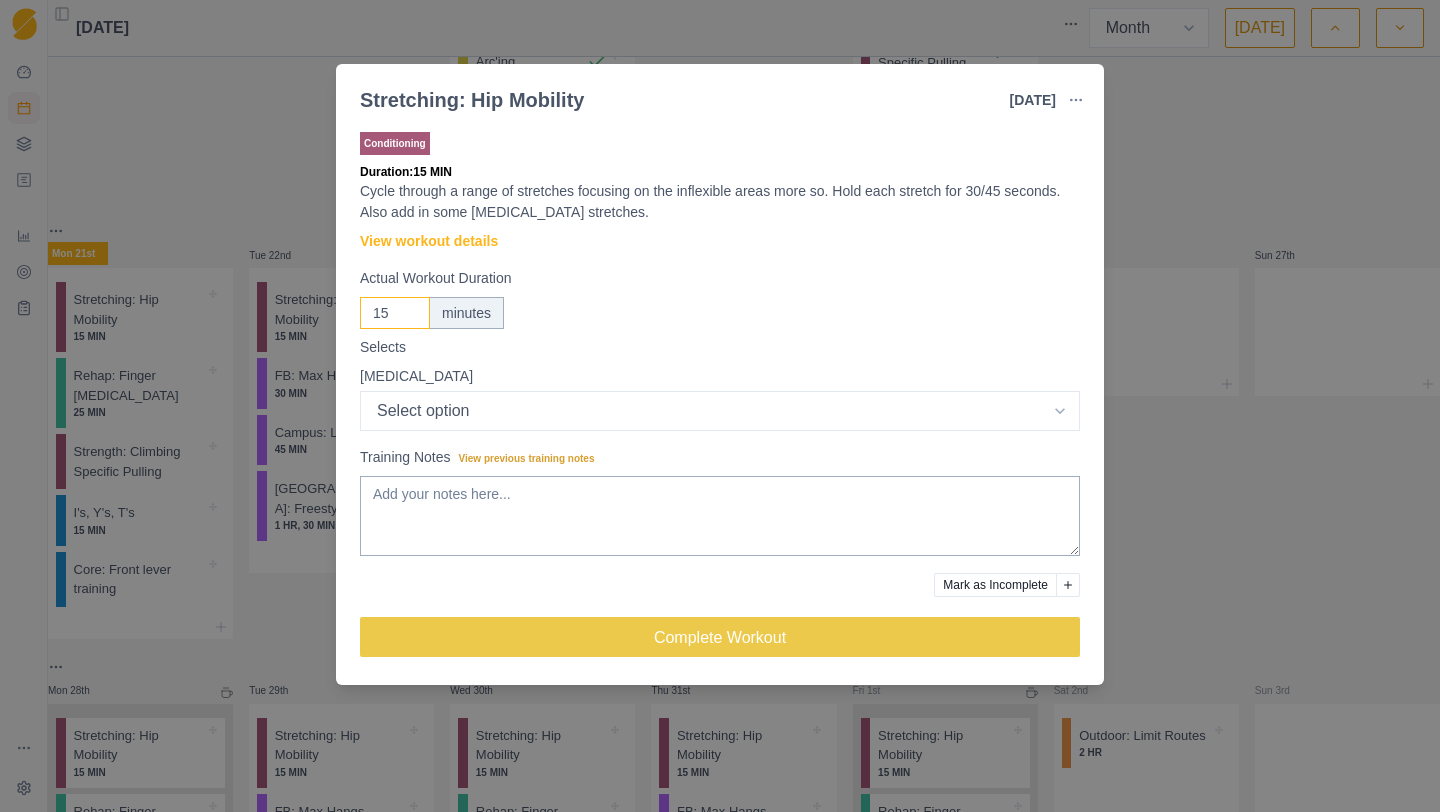 drag, startPoint x: 391, startPoint y: 312, endPoint x: 341, endPoint y: 312, distance: 50 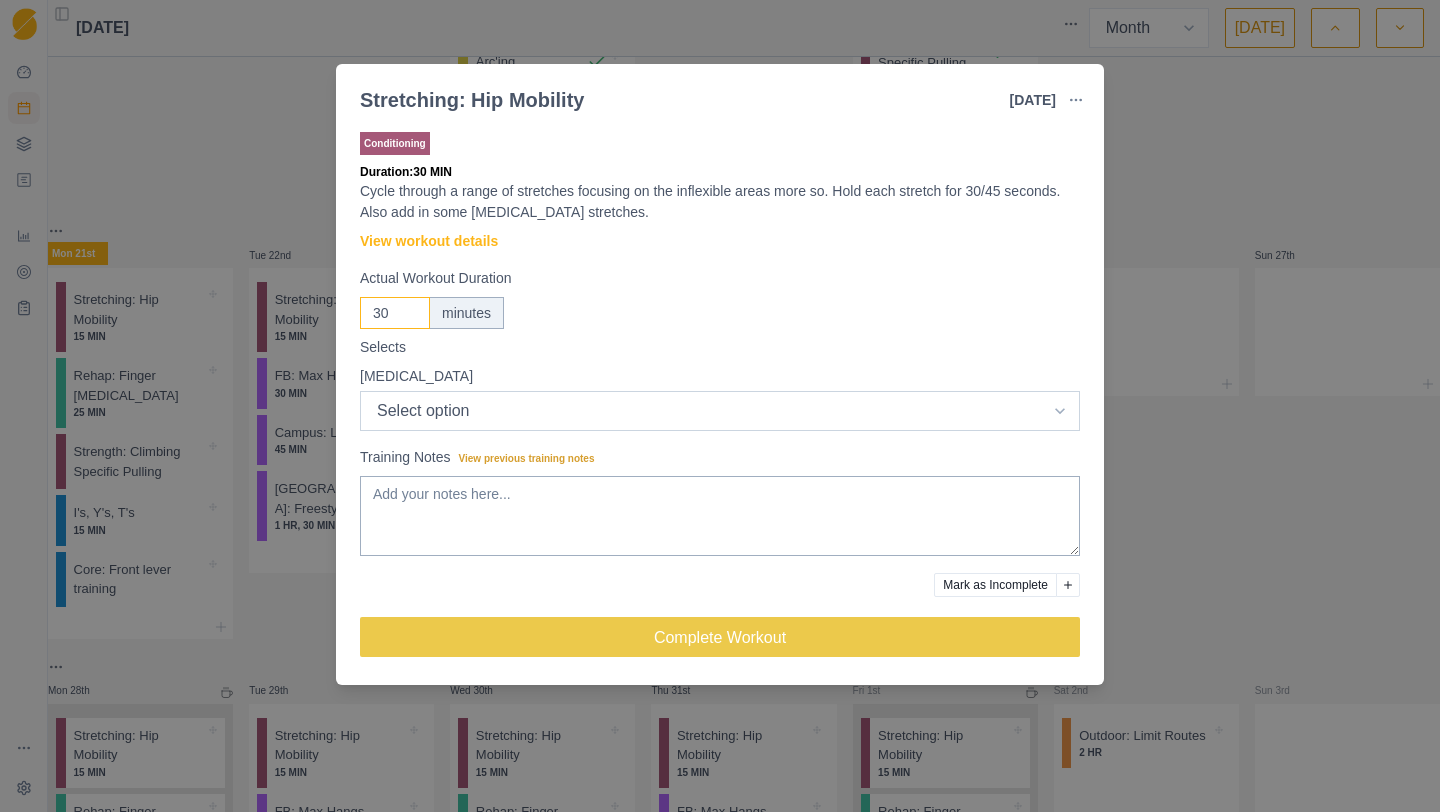 type on "30" 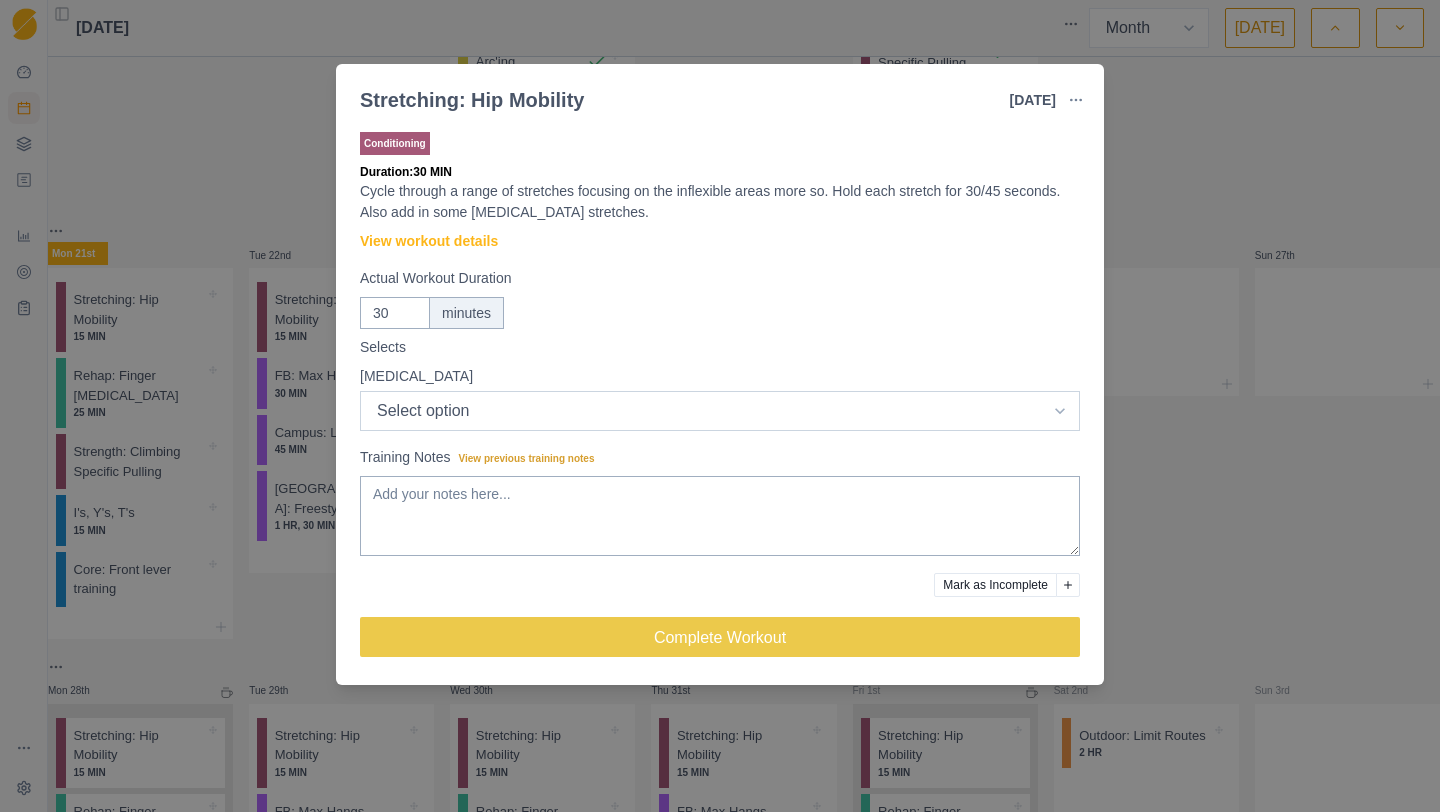 click on "Select option Excellent  Good Fair  Bad Terrible" at bounding box center [720, 411] 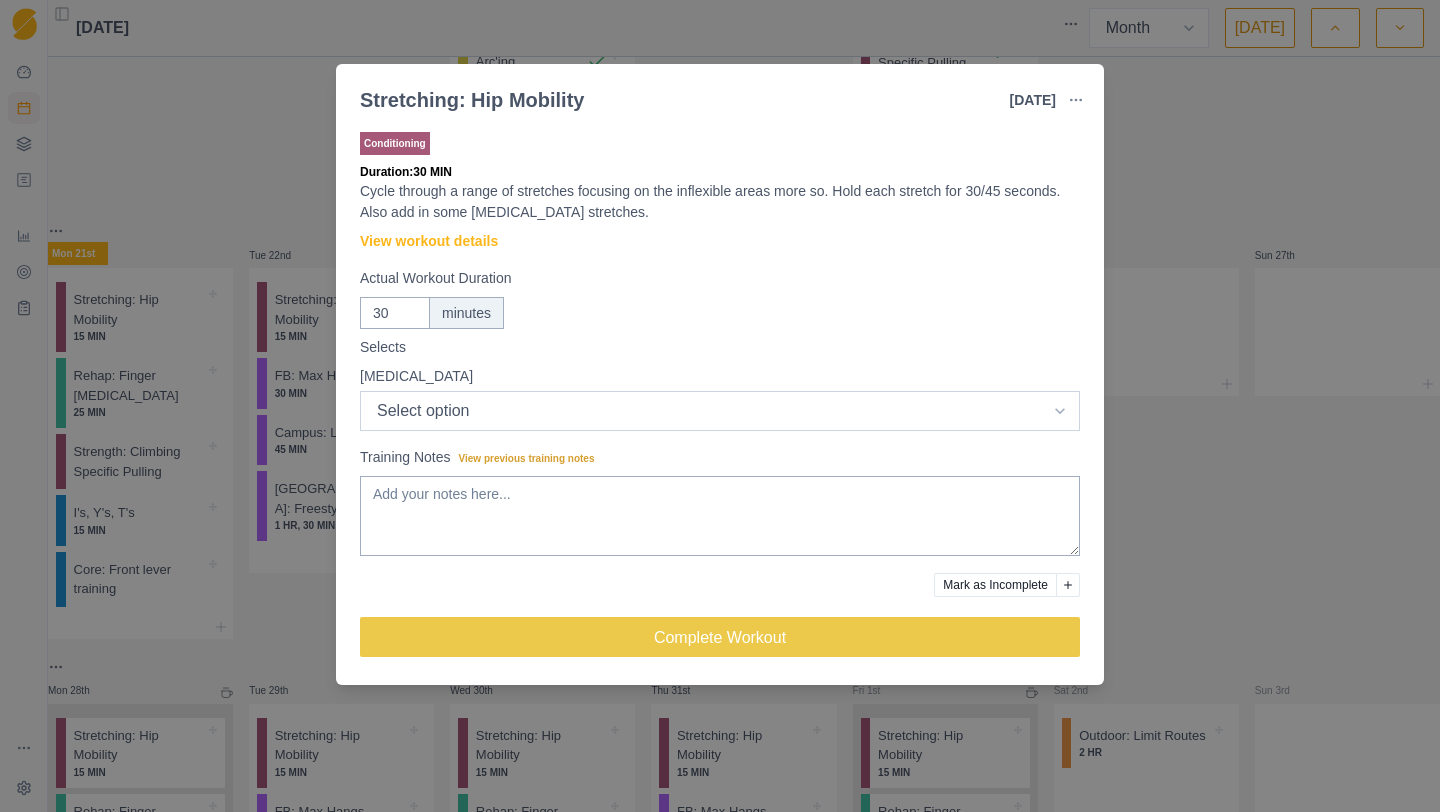 select on "5" 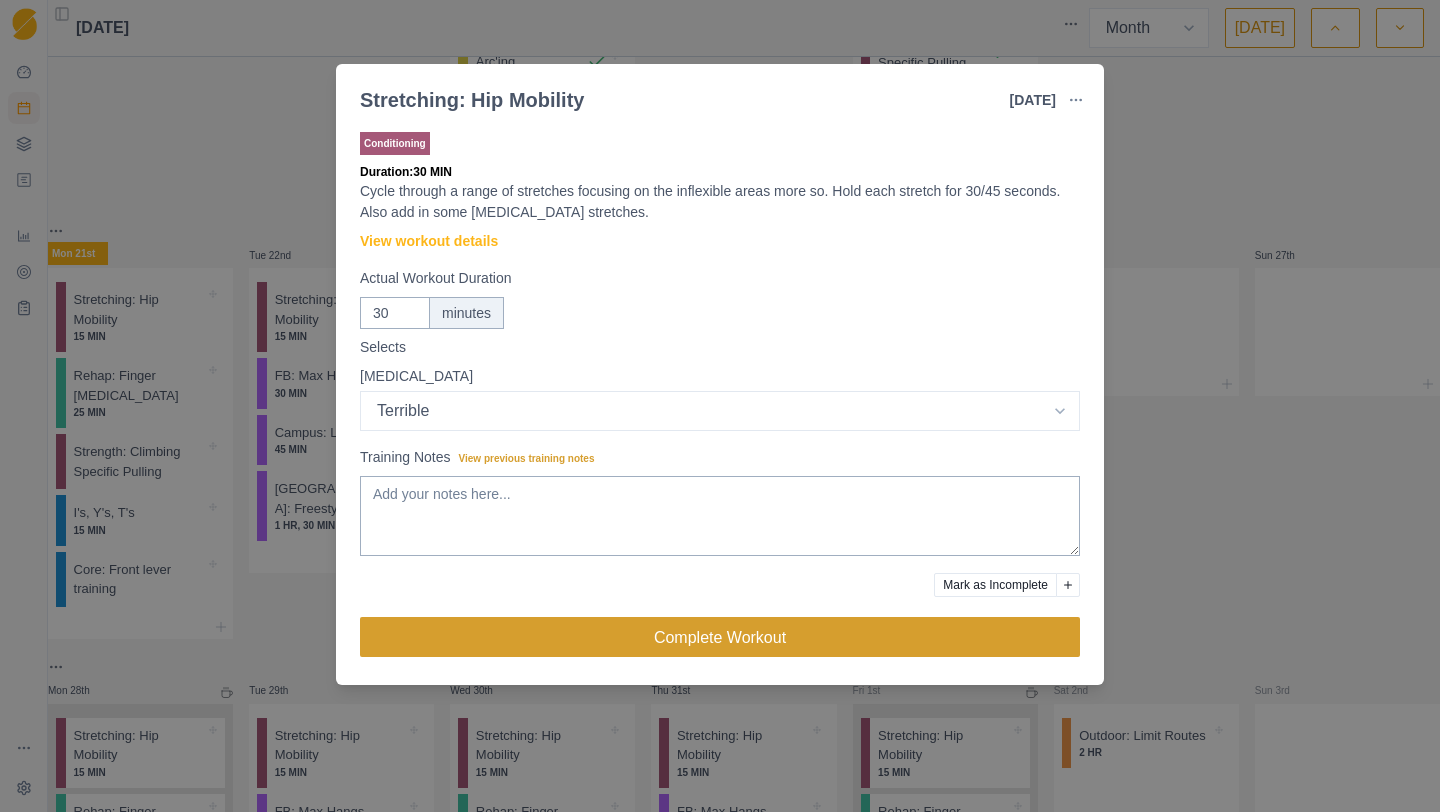 click on "Complete Workout" at bounding box center [720, 637] 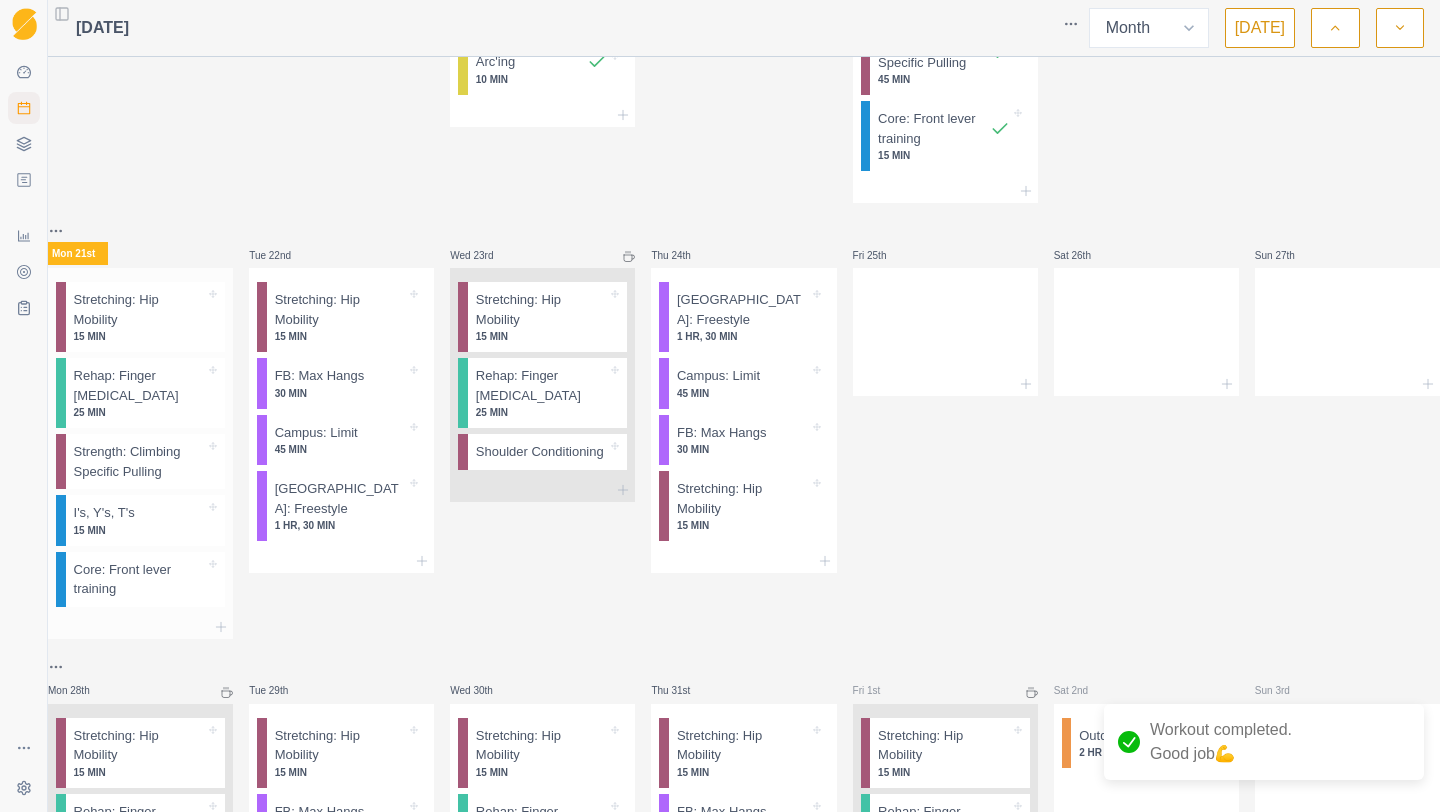click on "25 MIN" at bounding box center (140, 412) 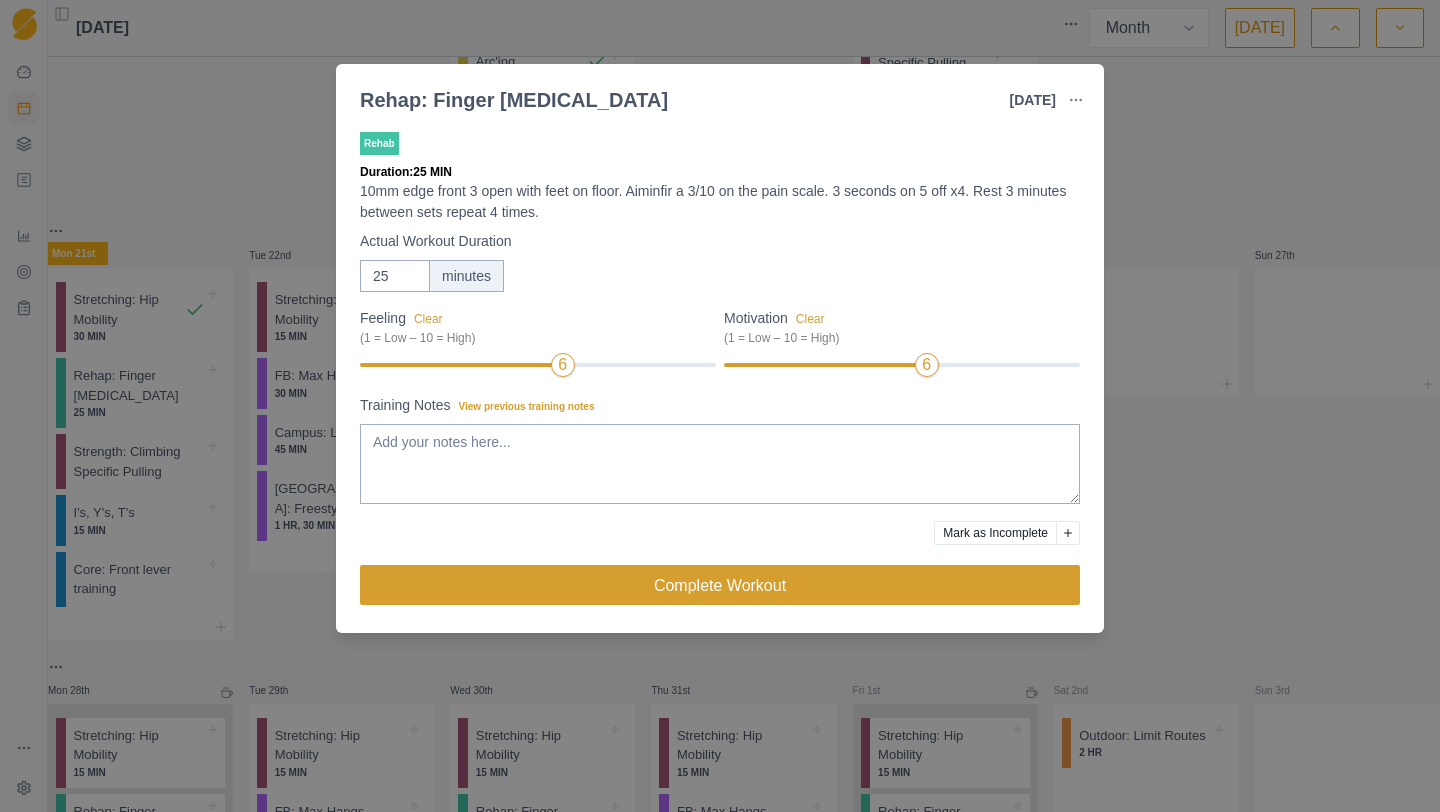 click on "Complete Workout" at bounding box center [720, 585] 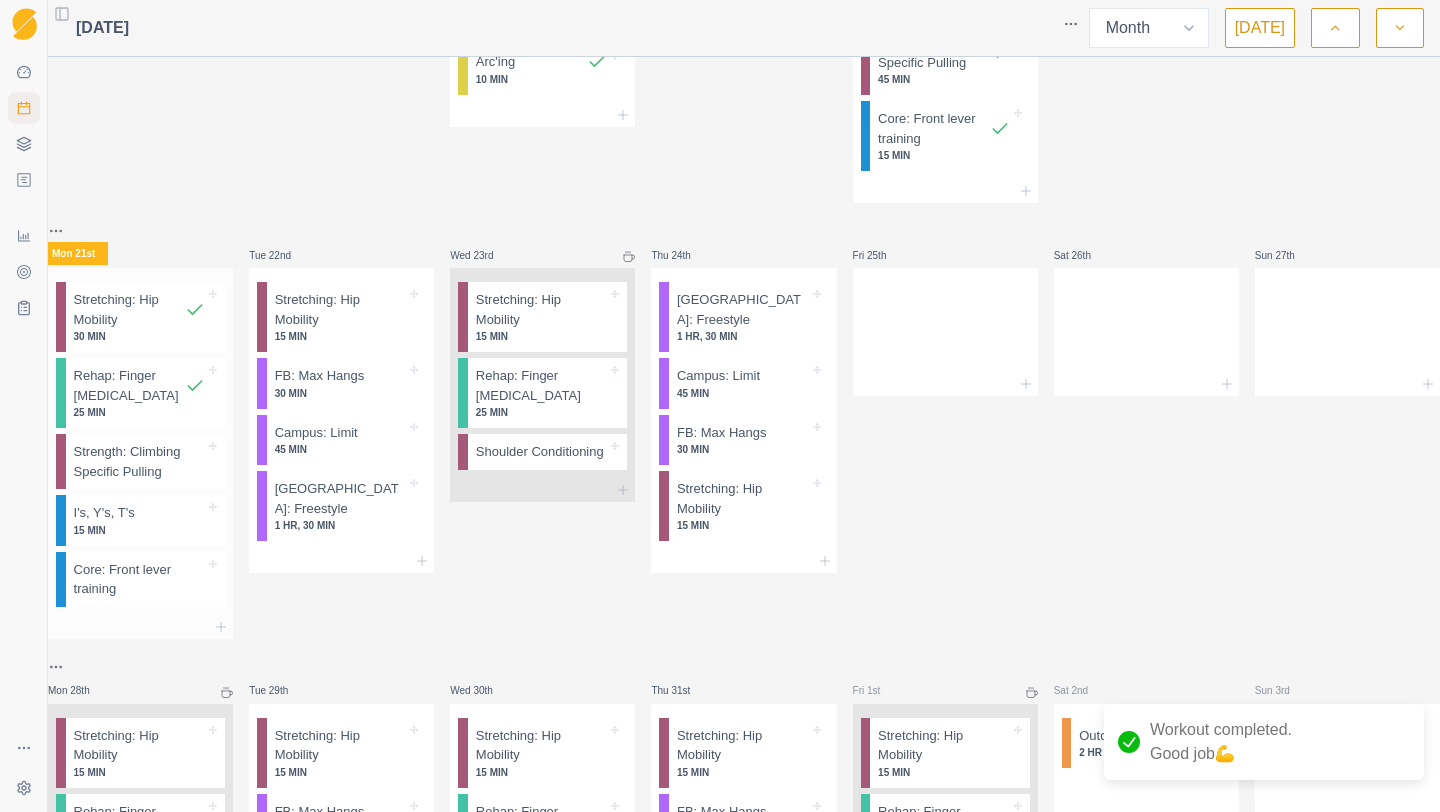 click on "Strength: Climbing Specific Pulling" at bounding box center [146, 461] 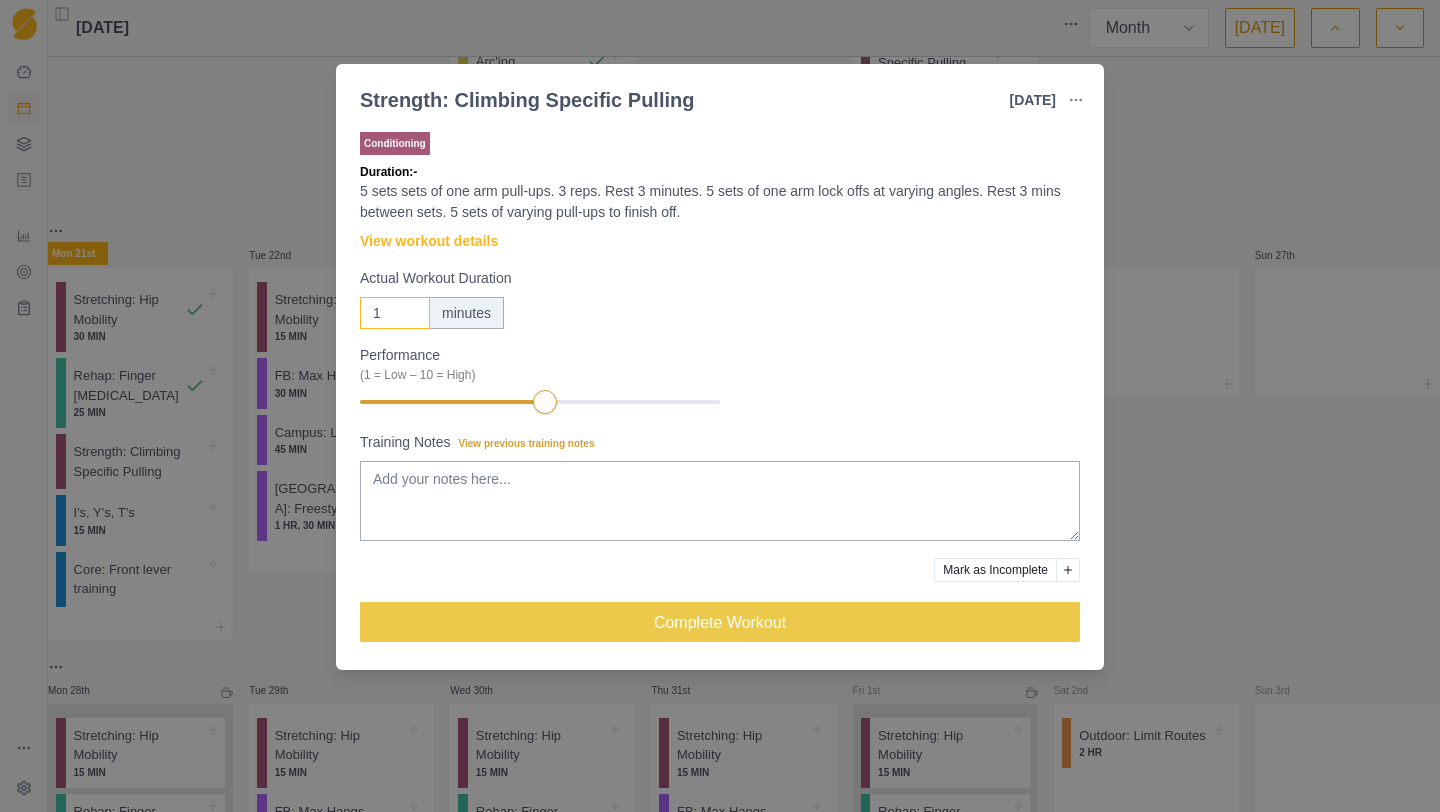 click on "1" at bounding box center (395, 313) 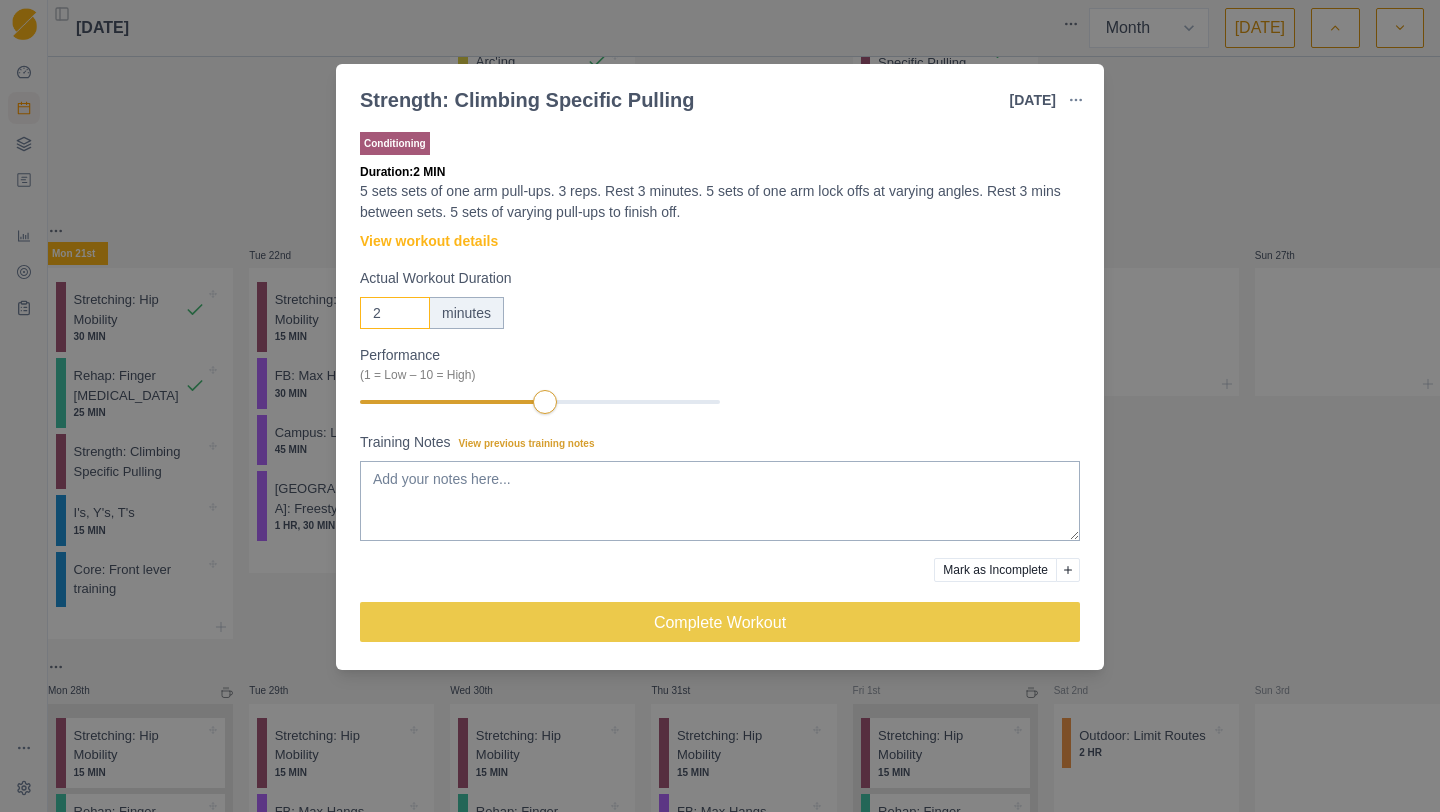 click on "2" at bounding box center [395, 313] 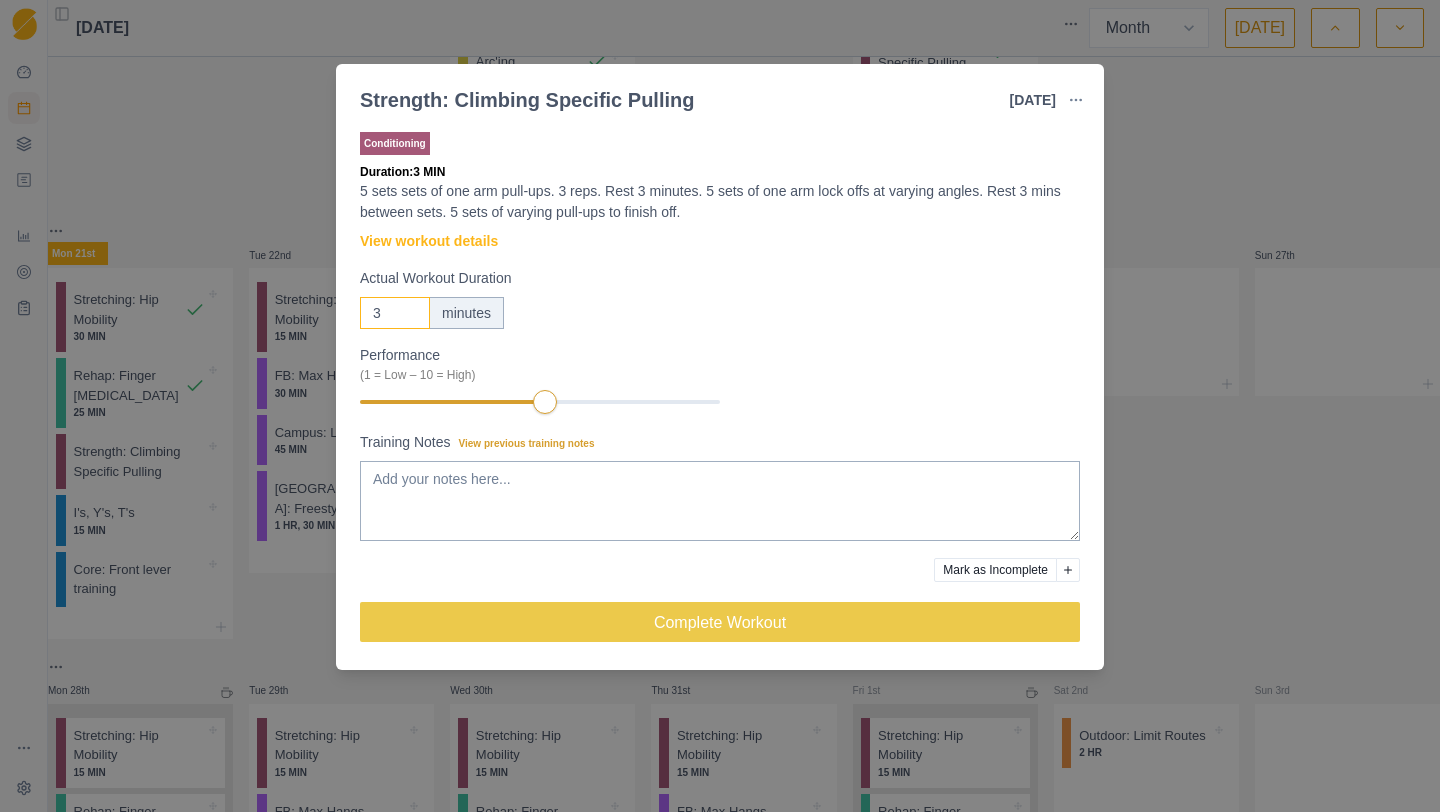 click on "3" at bounding box center [395, 313] 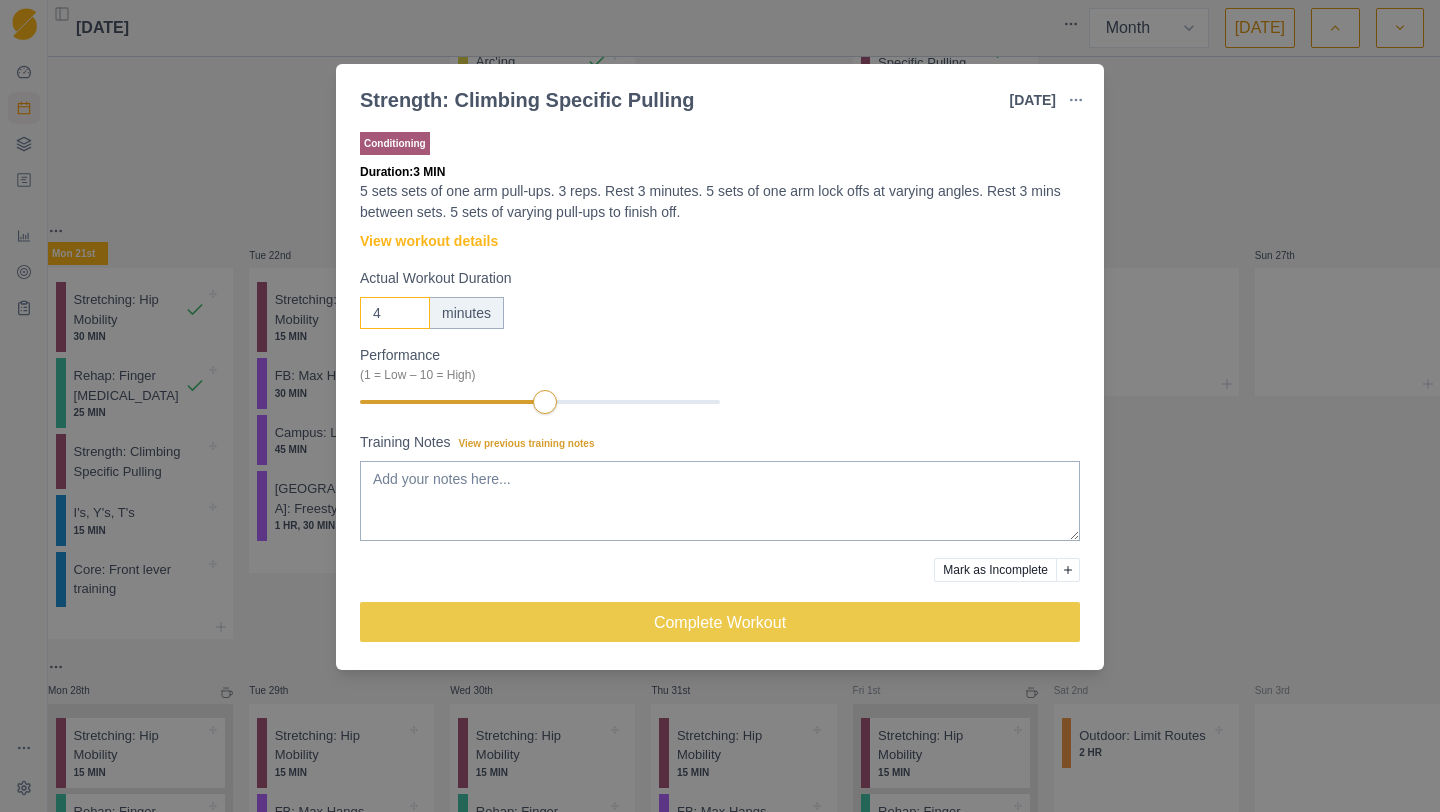 click on "4" at bounding box center (395, 313) 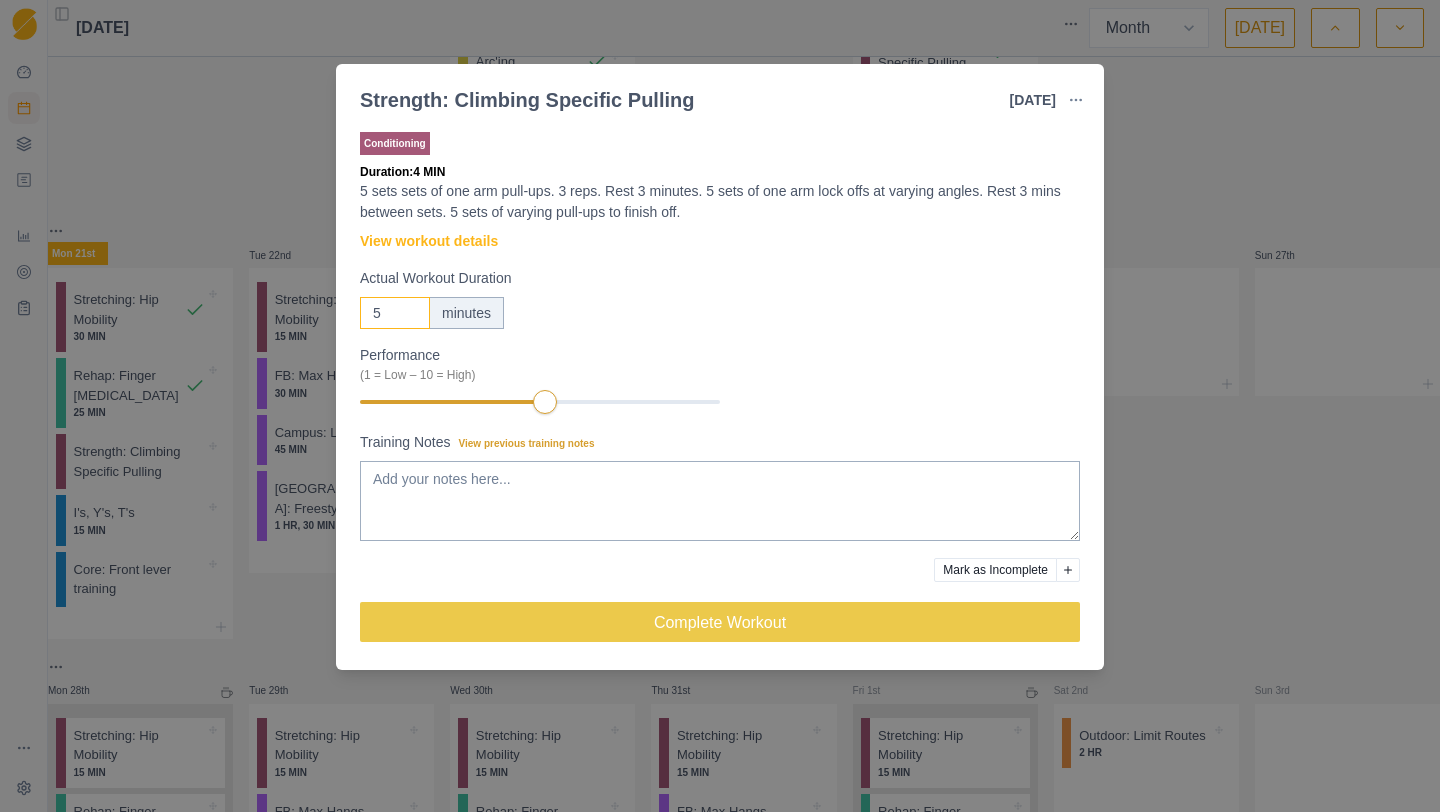 click on "5" at bounding box center (395, 313) 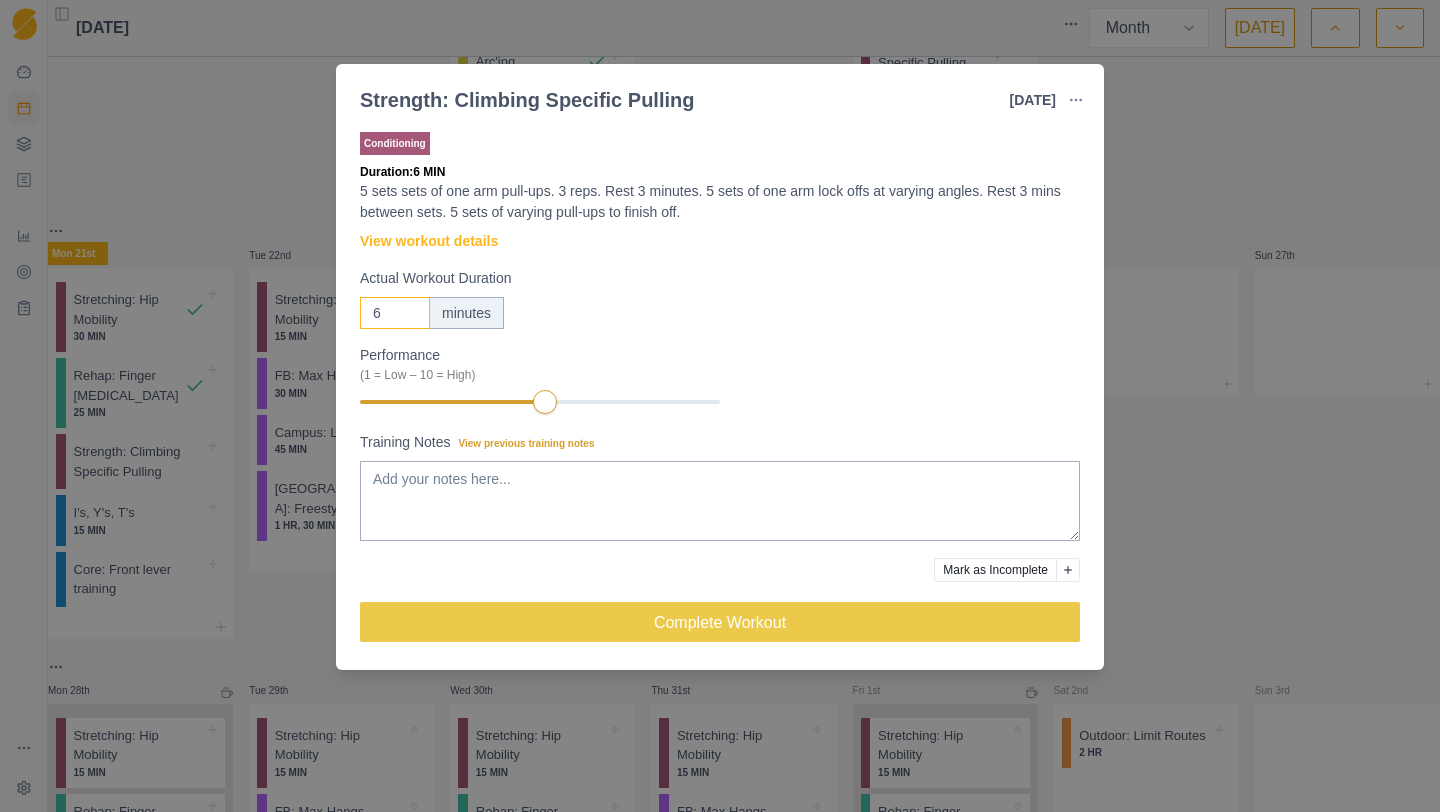 click on "6" at bounding box center [395, 313] 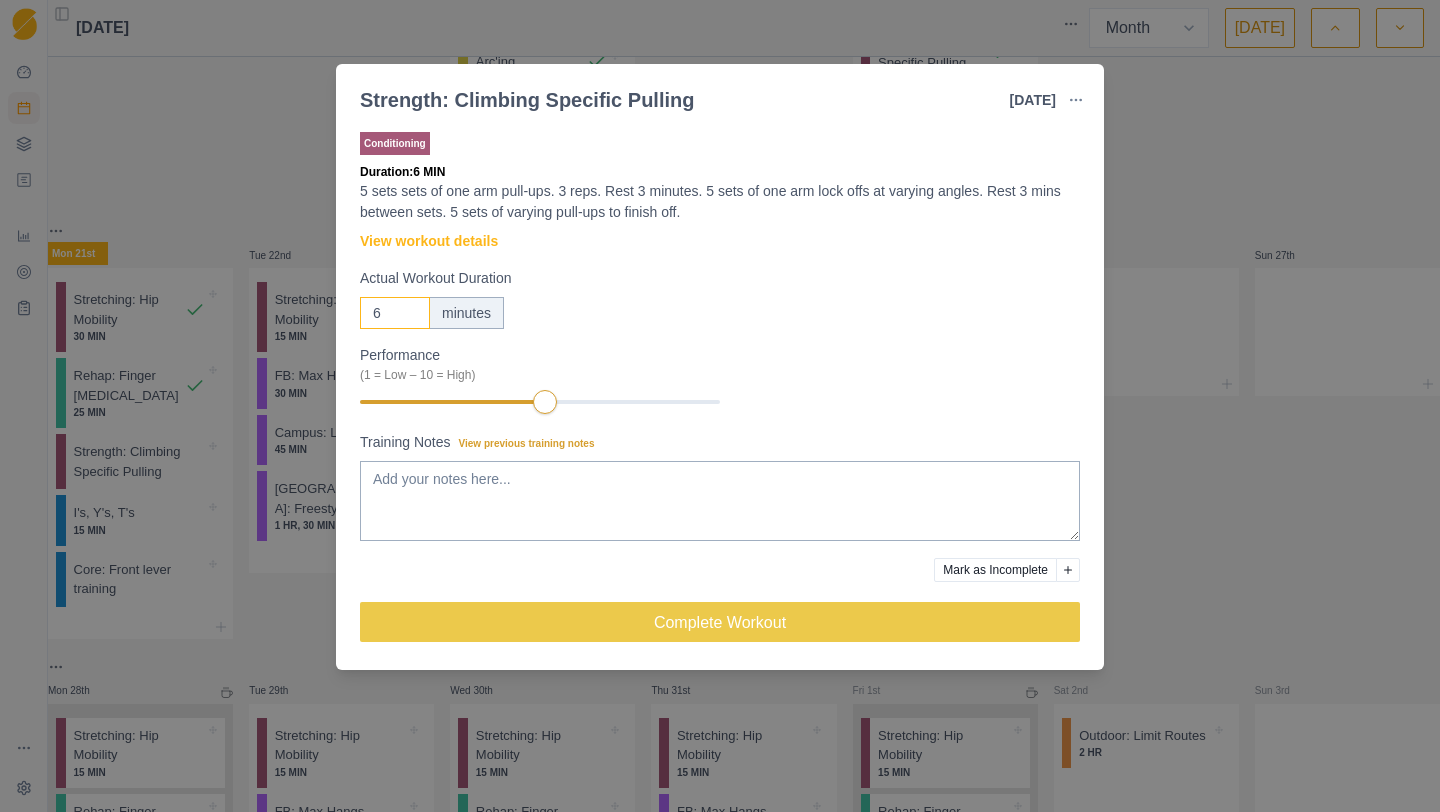 drag, startPoint x: 386, startPoint y: 319, endPoint x: 328, endPoint y: 318, distance: 58.00862 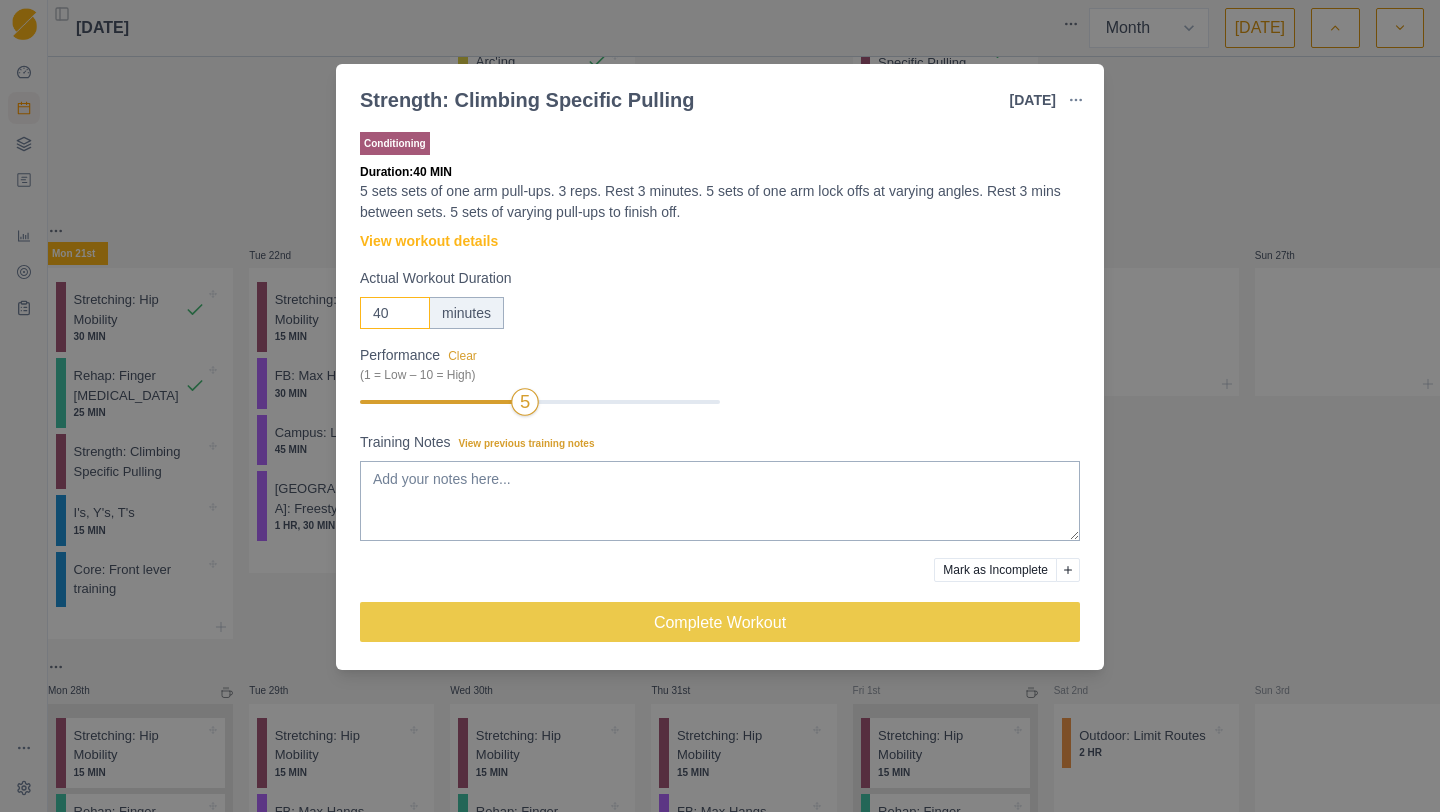 click at bounding box center [440, 402] 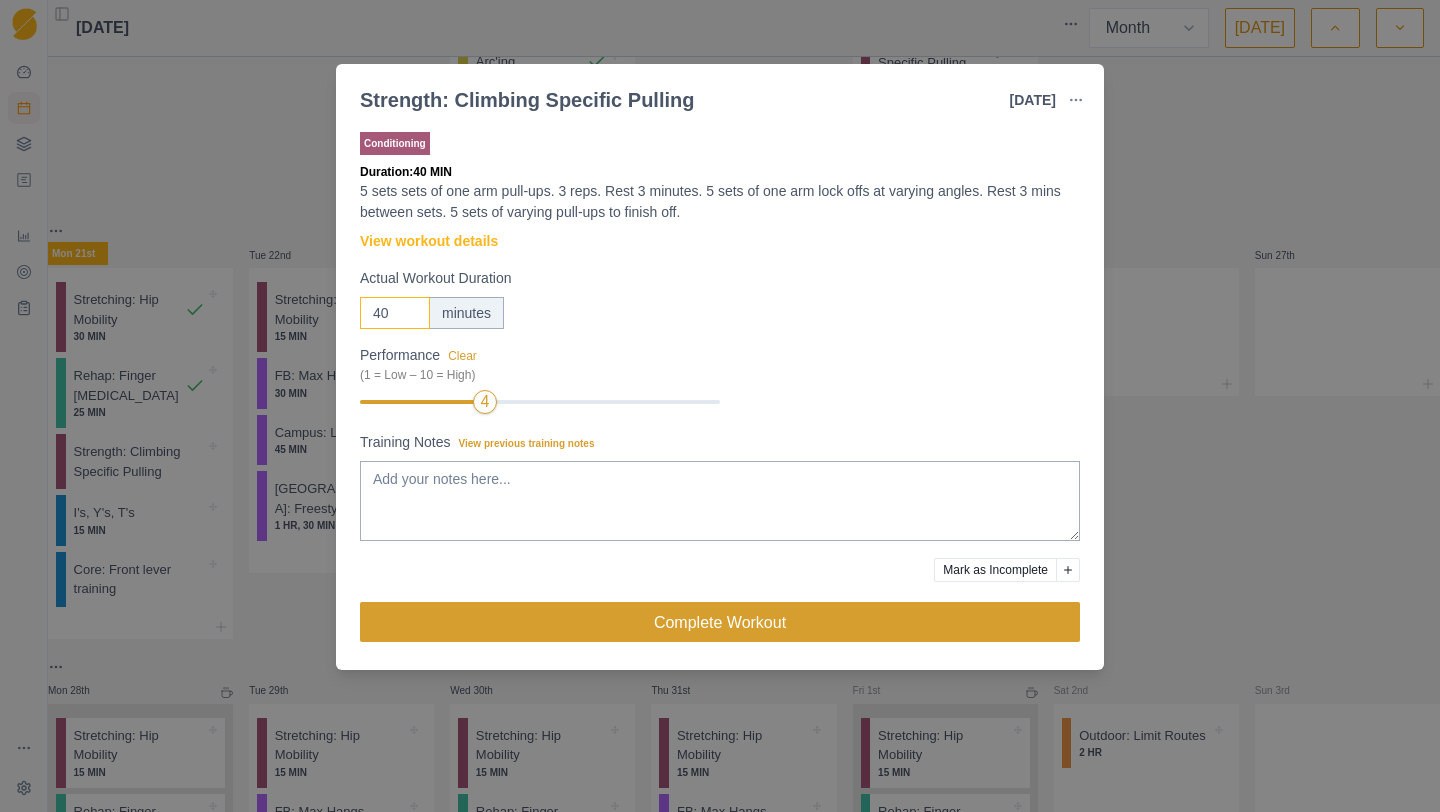 type on "40" 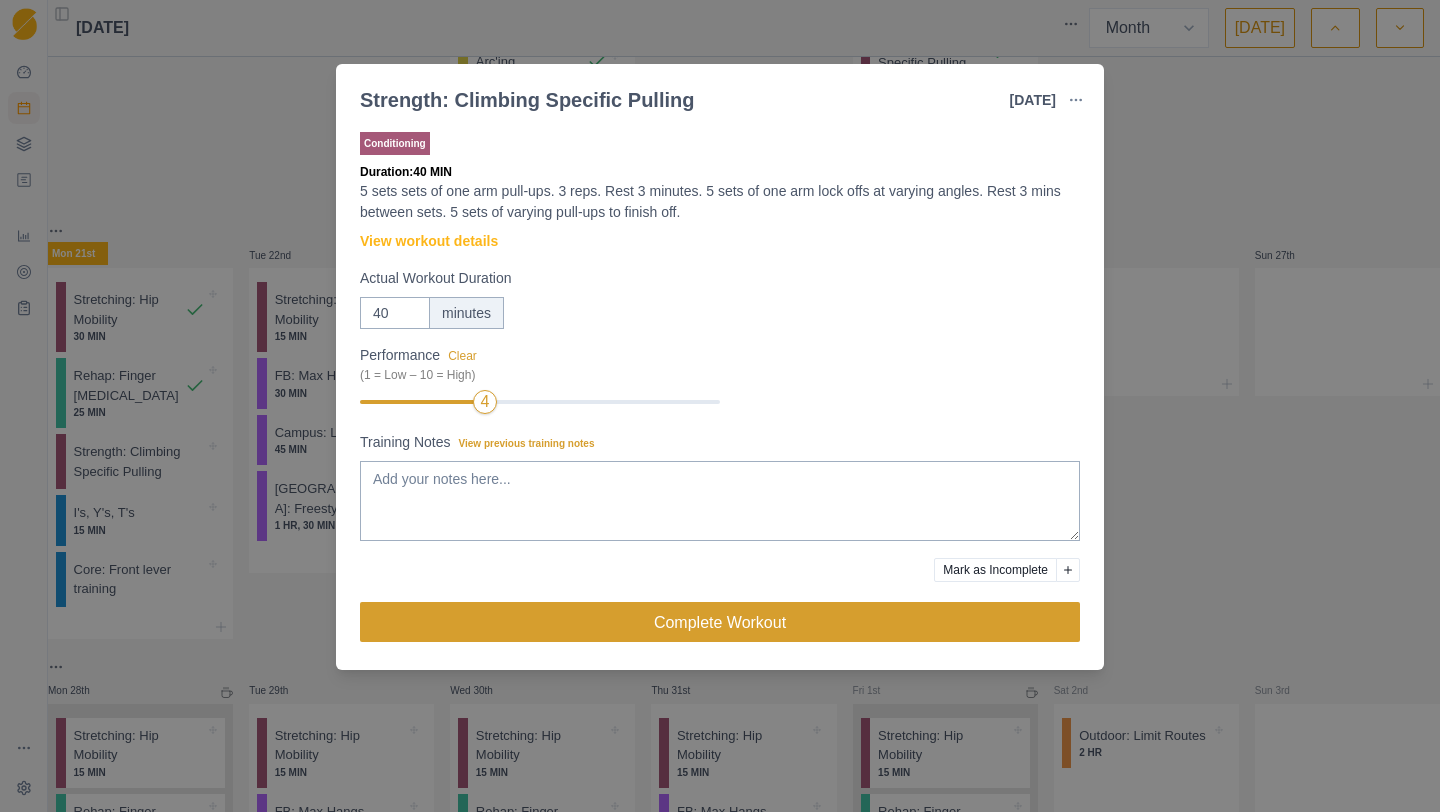 click on "Complete Workout" at bounding box center (720, 622) 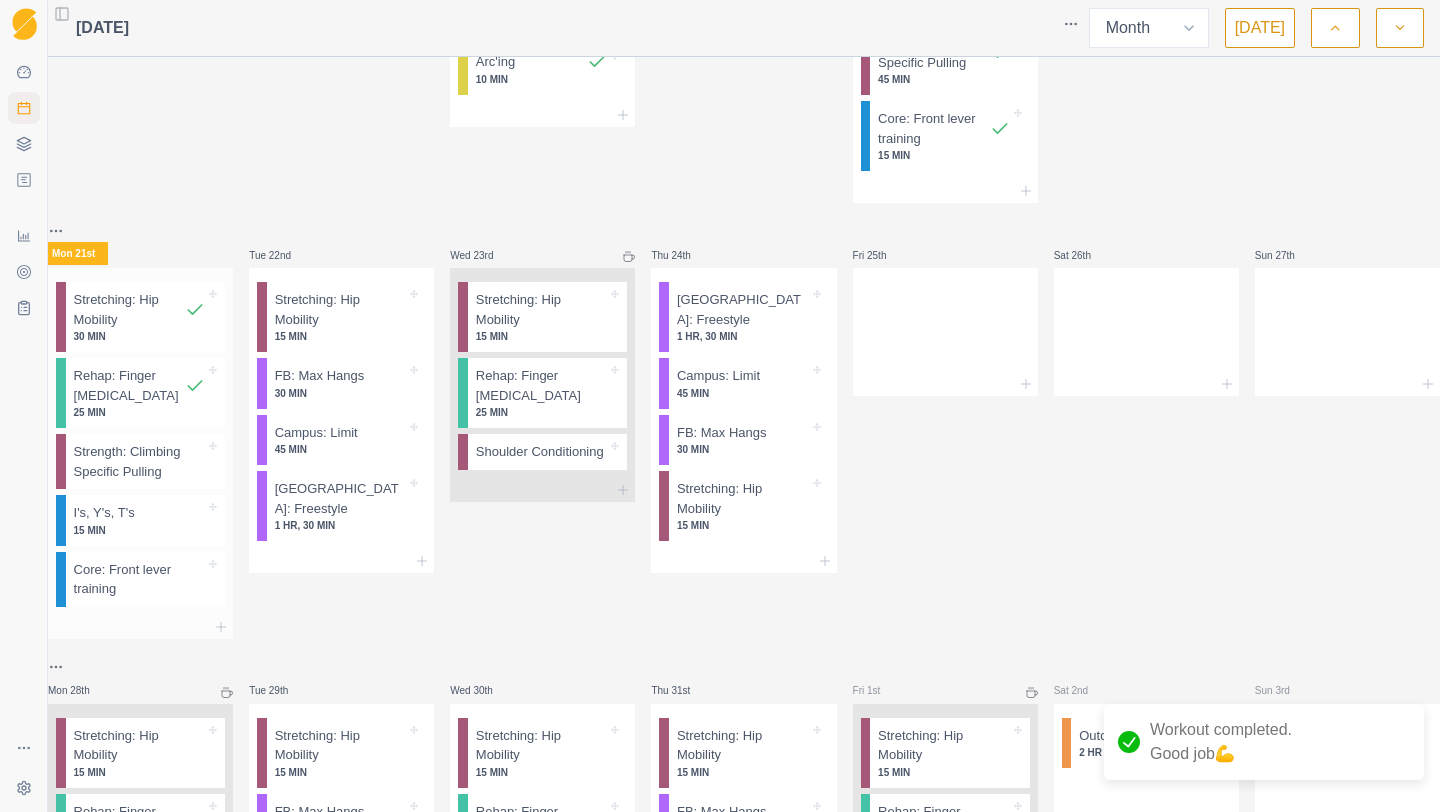 click on "15 MIN" at bounding box center [140, 530] 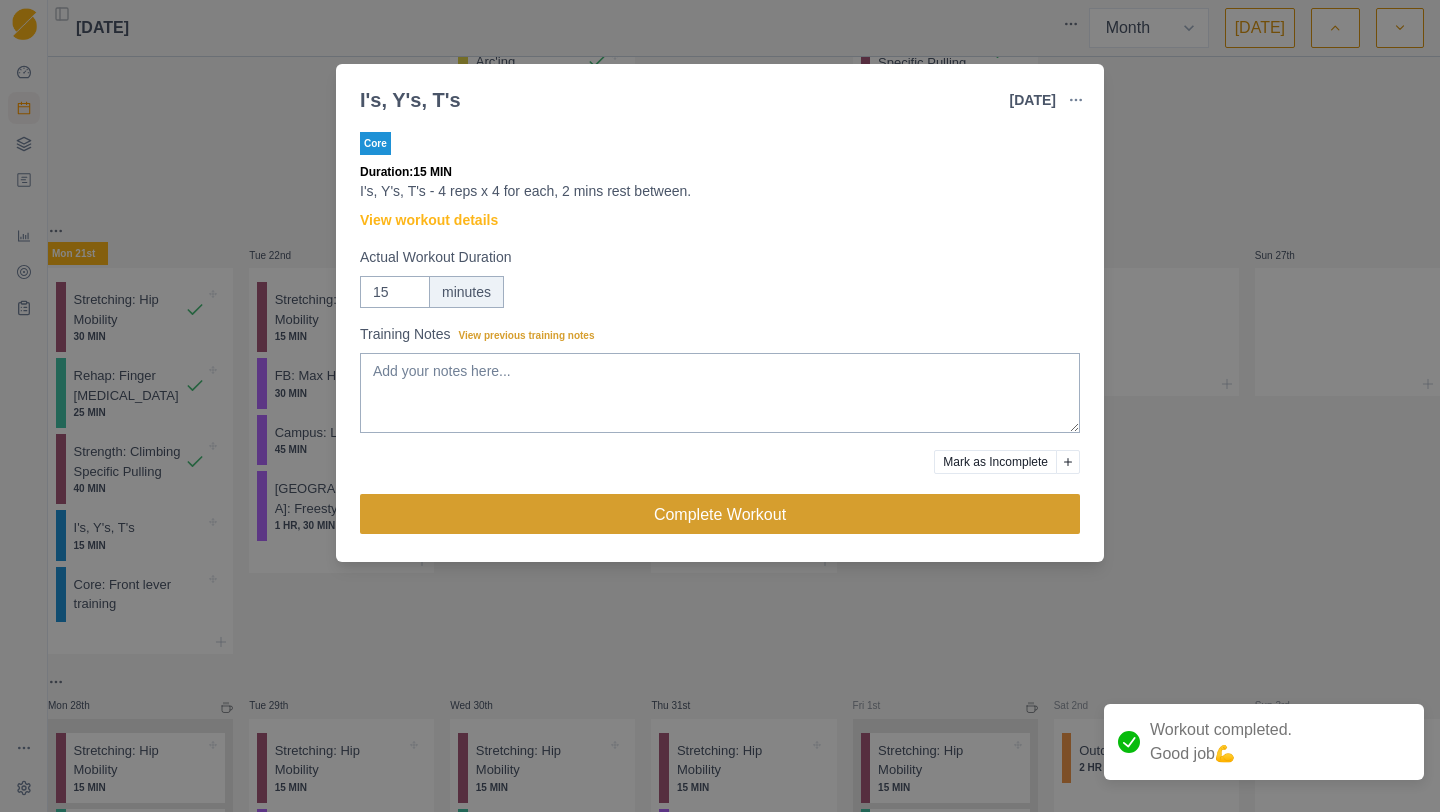 click on "Complete Workout" at bounding box center (720, 514) 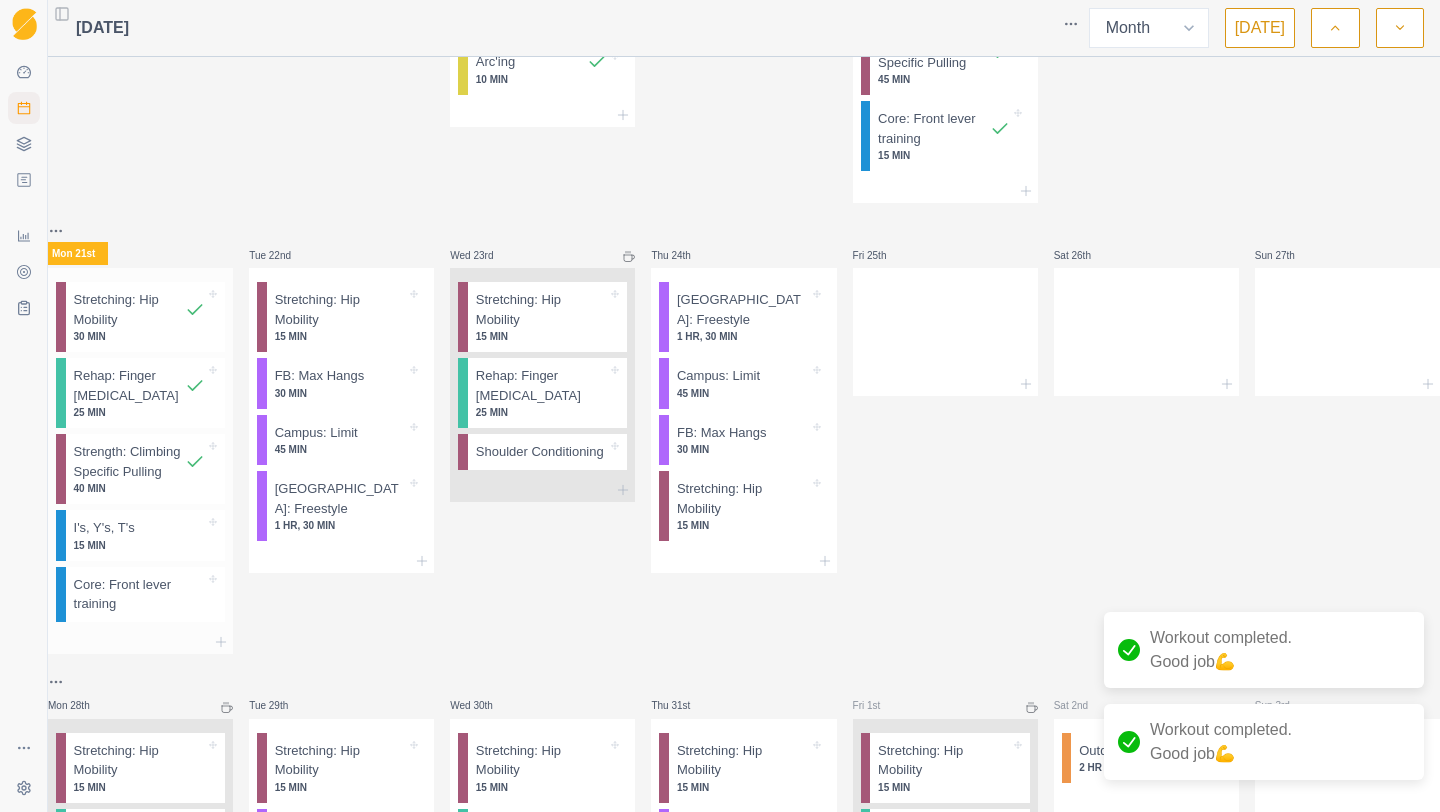 click on "Core: Front lever training" at bounding box center (140, 594) 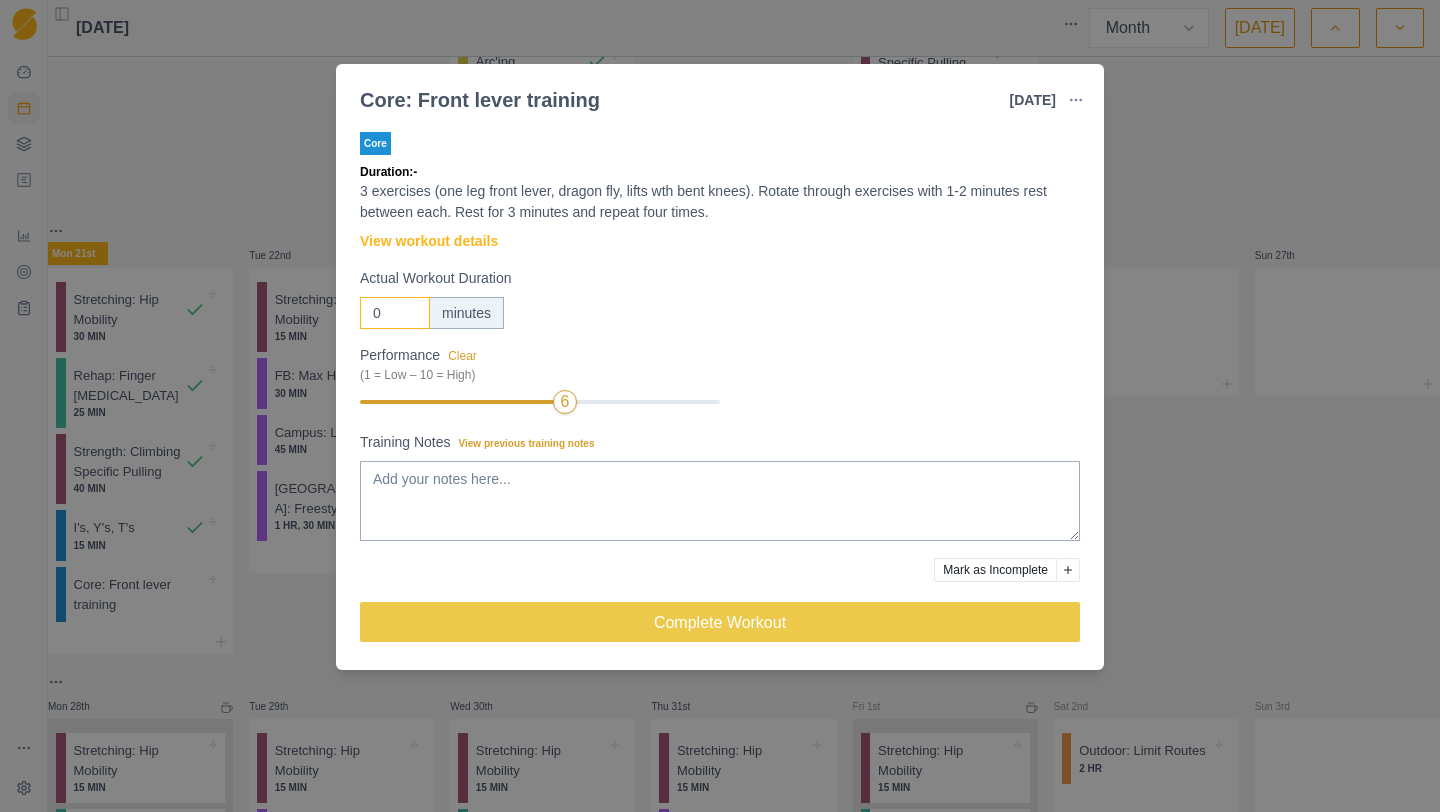 drag, startPoint x: 385, startPoint y: 316, endPoint x: 319, endPoint y: 311, distance: 66.189125 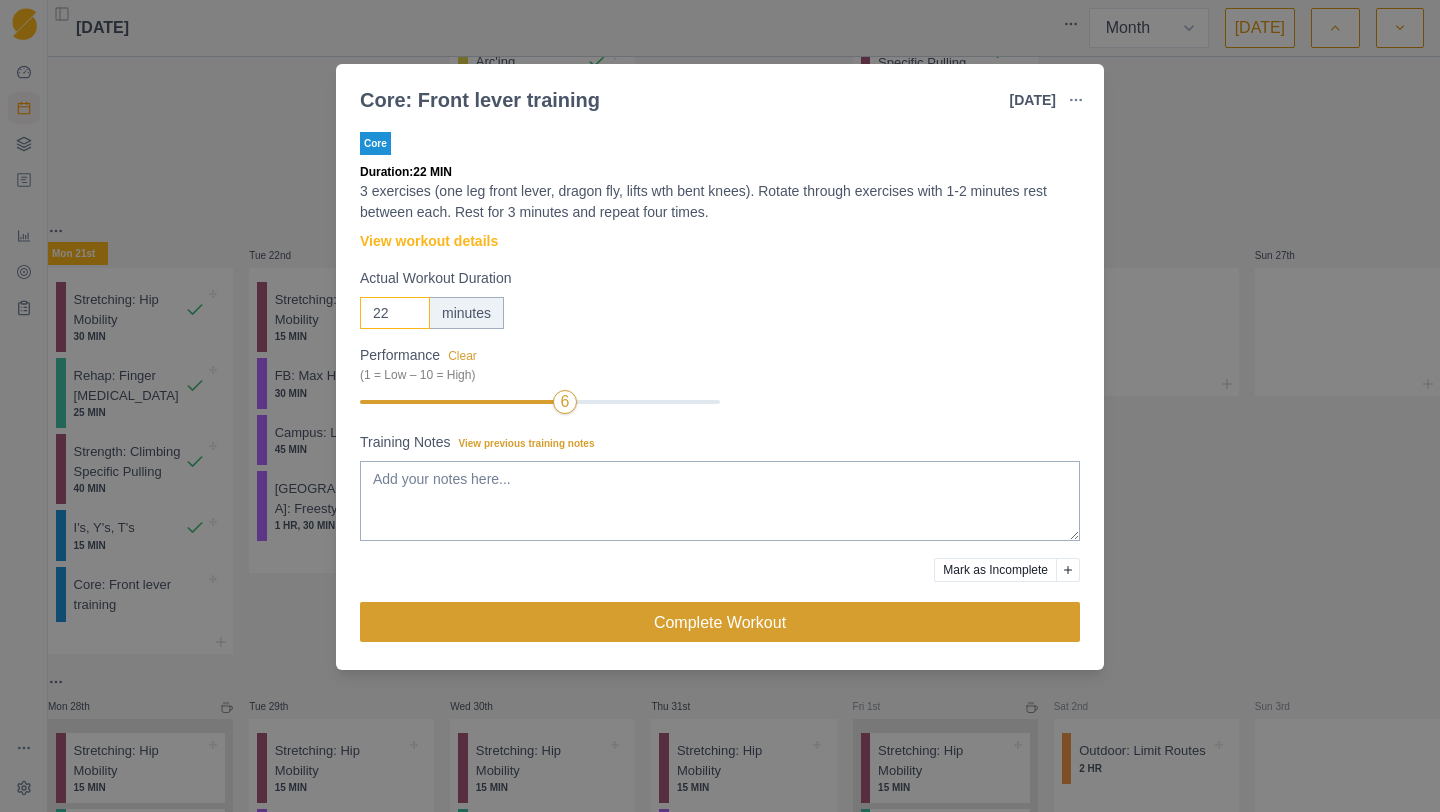 type on "22" 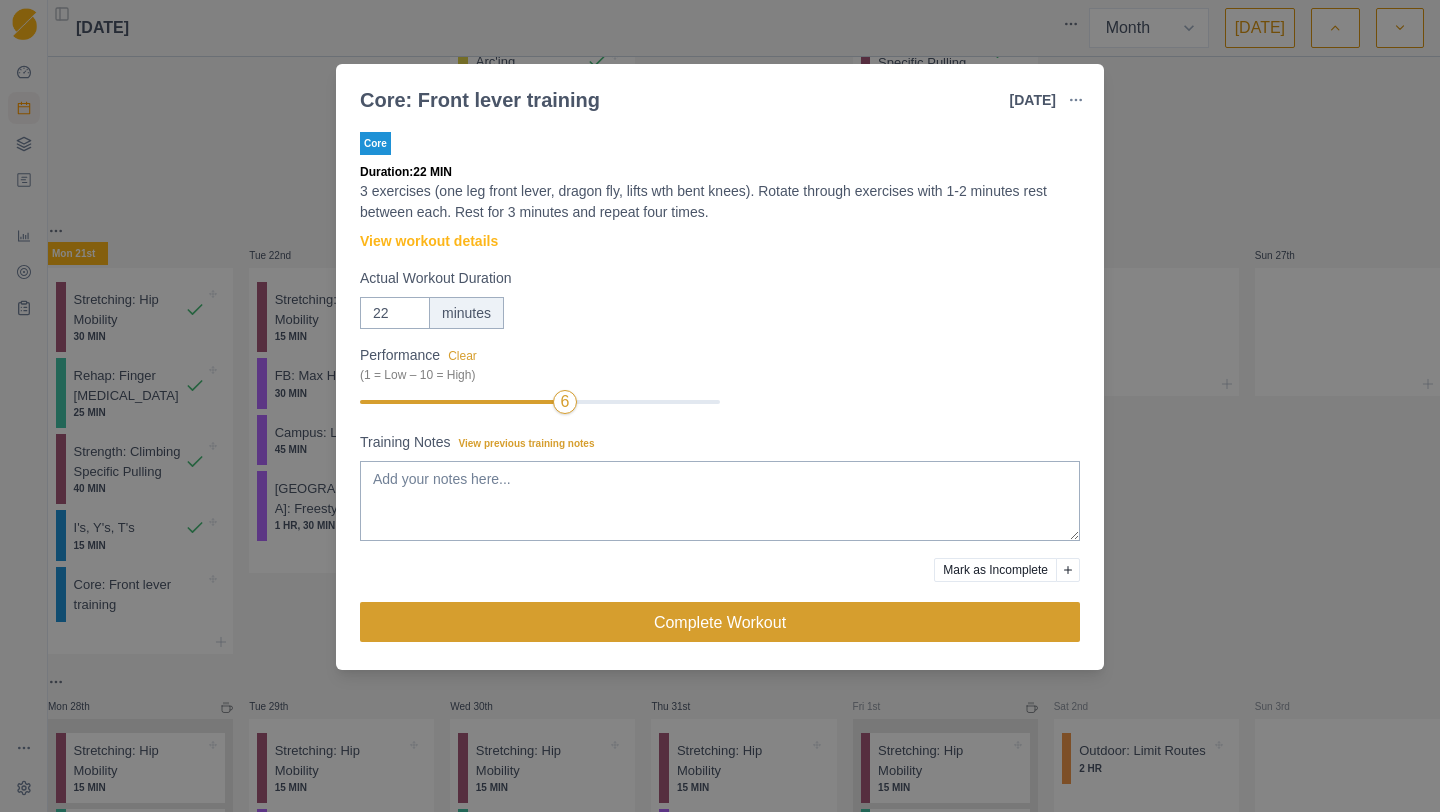 click on "Complete Workout" at bounding box center [720, 622] 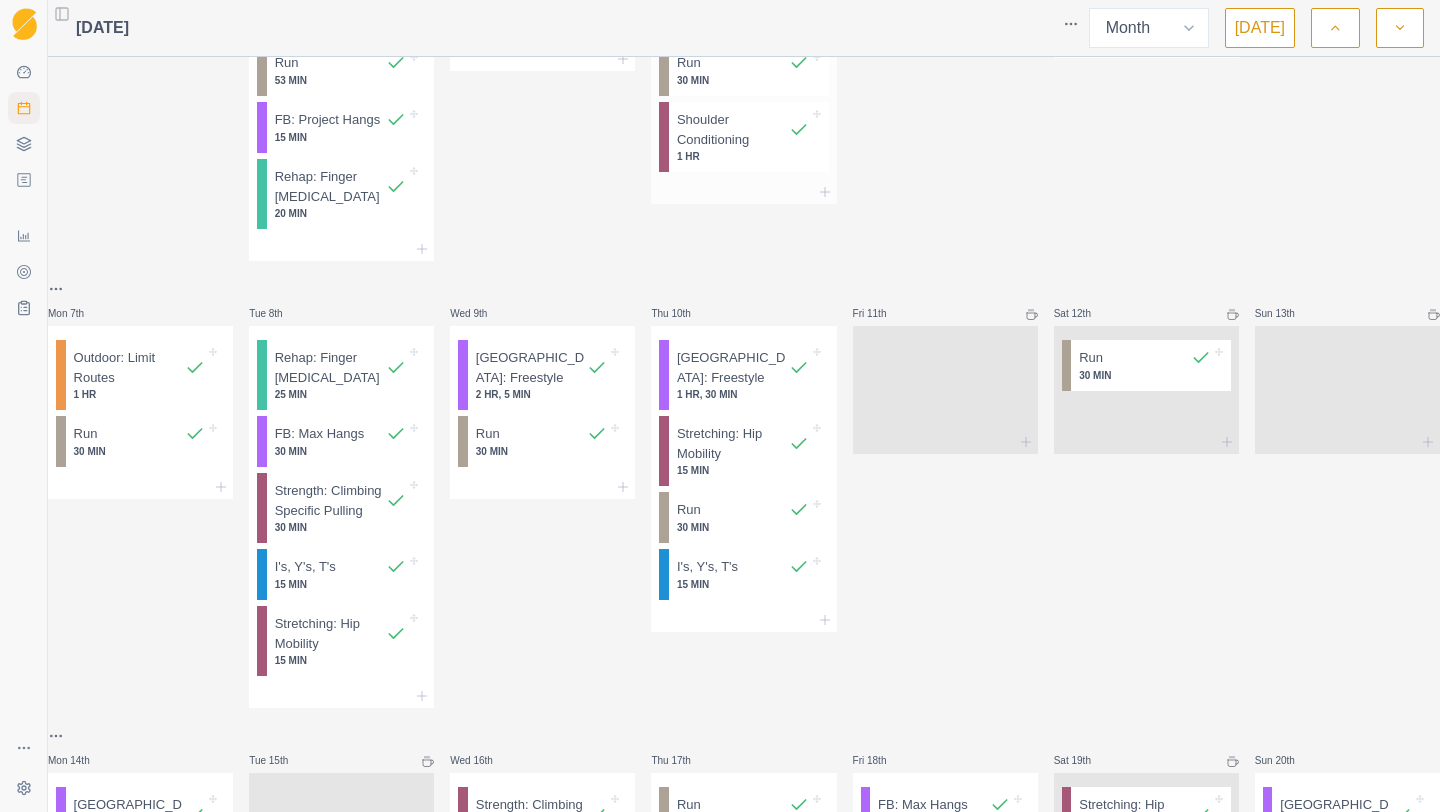 scroll, scrollTop: 232, scrollLeft: 0, axis: vertical 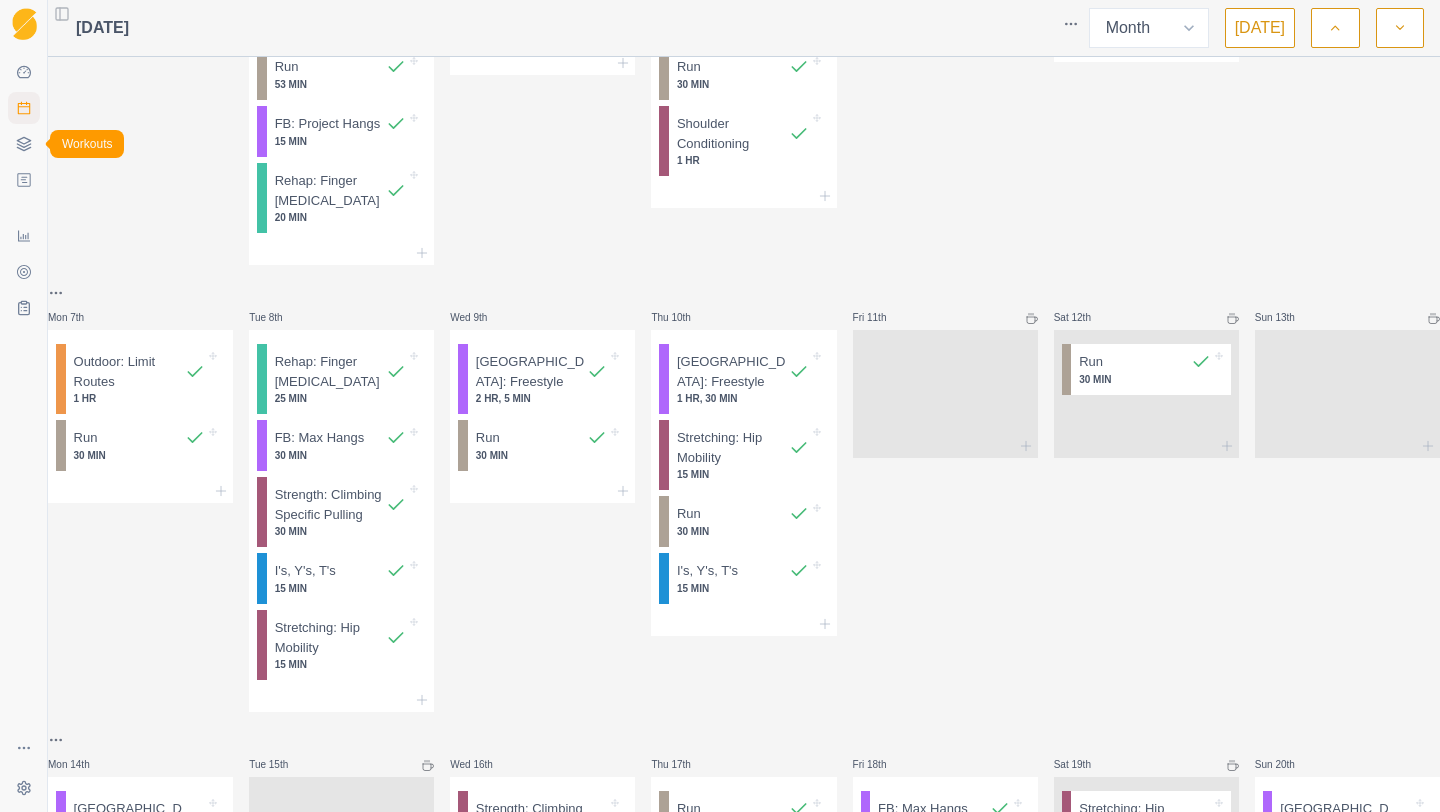 click 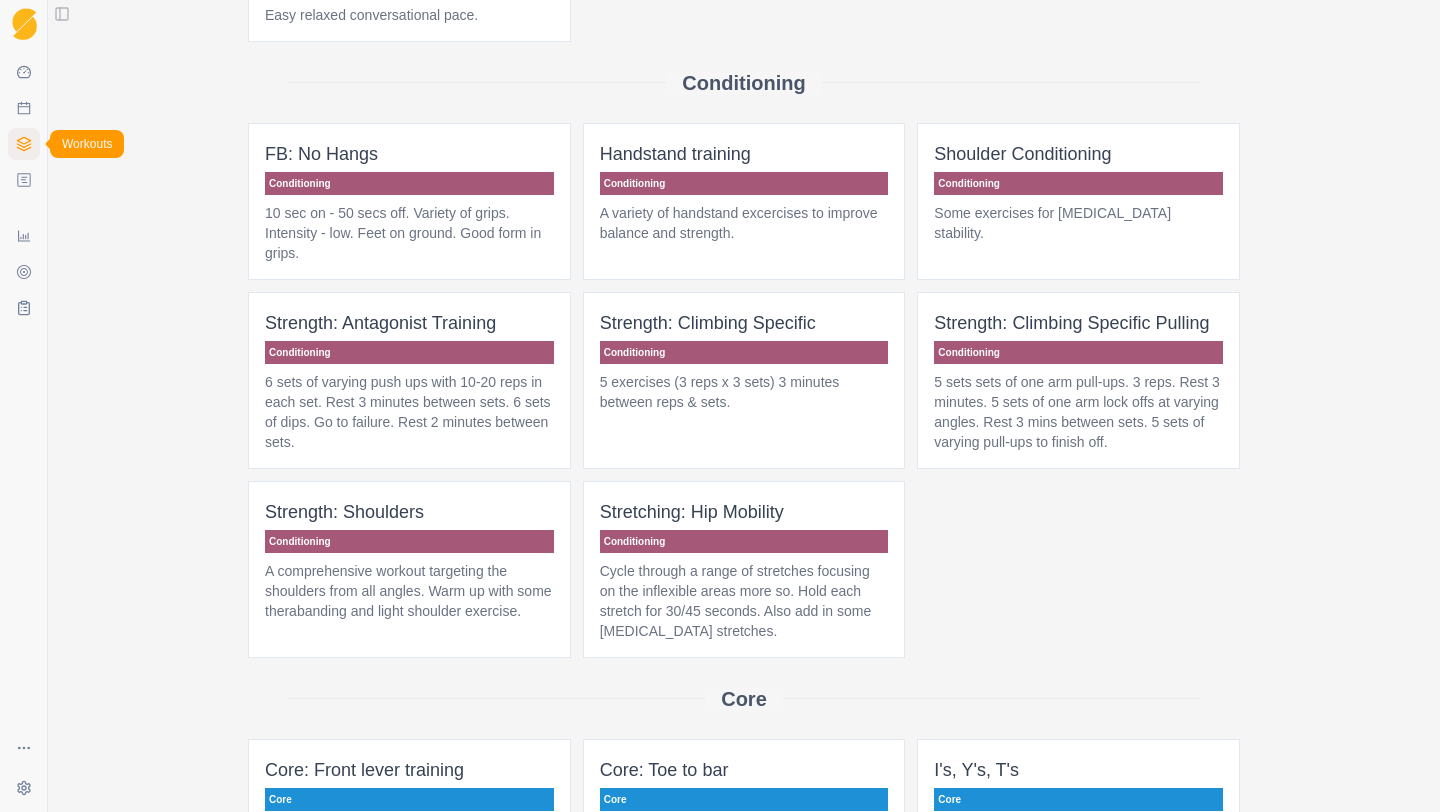 scroll, scrollTop: 0, scrollLeft: 0, axis: both 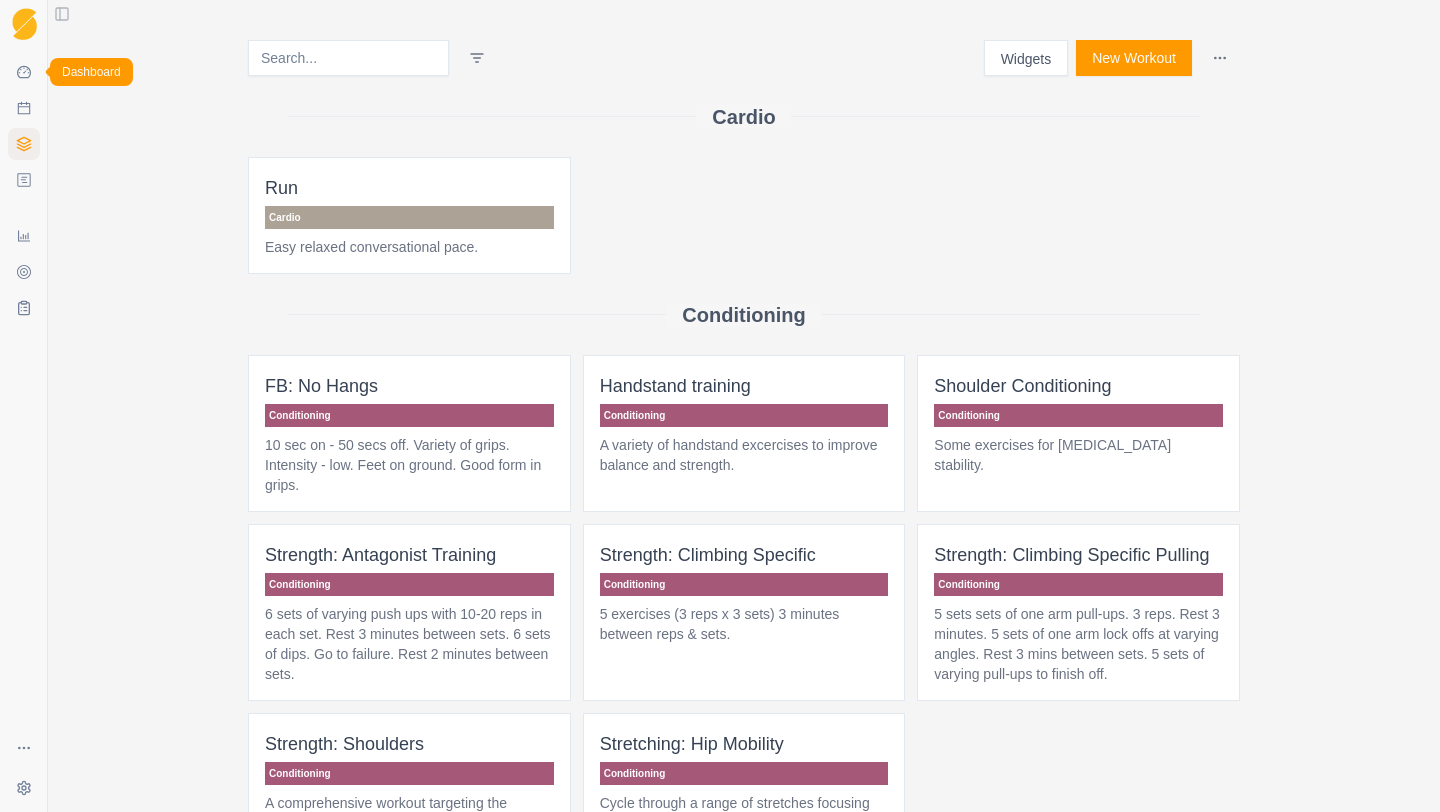 click 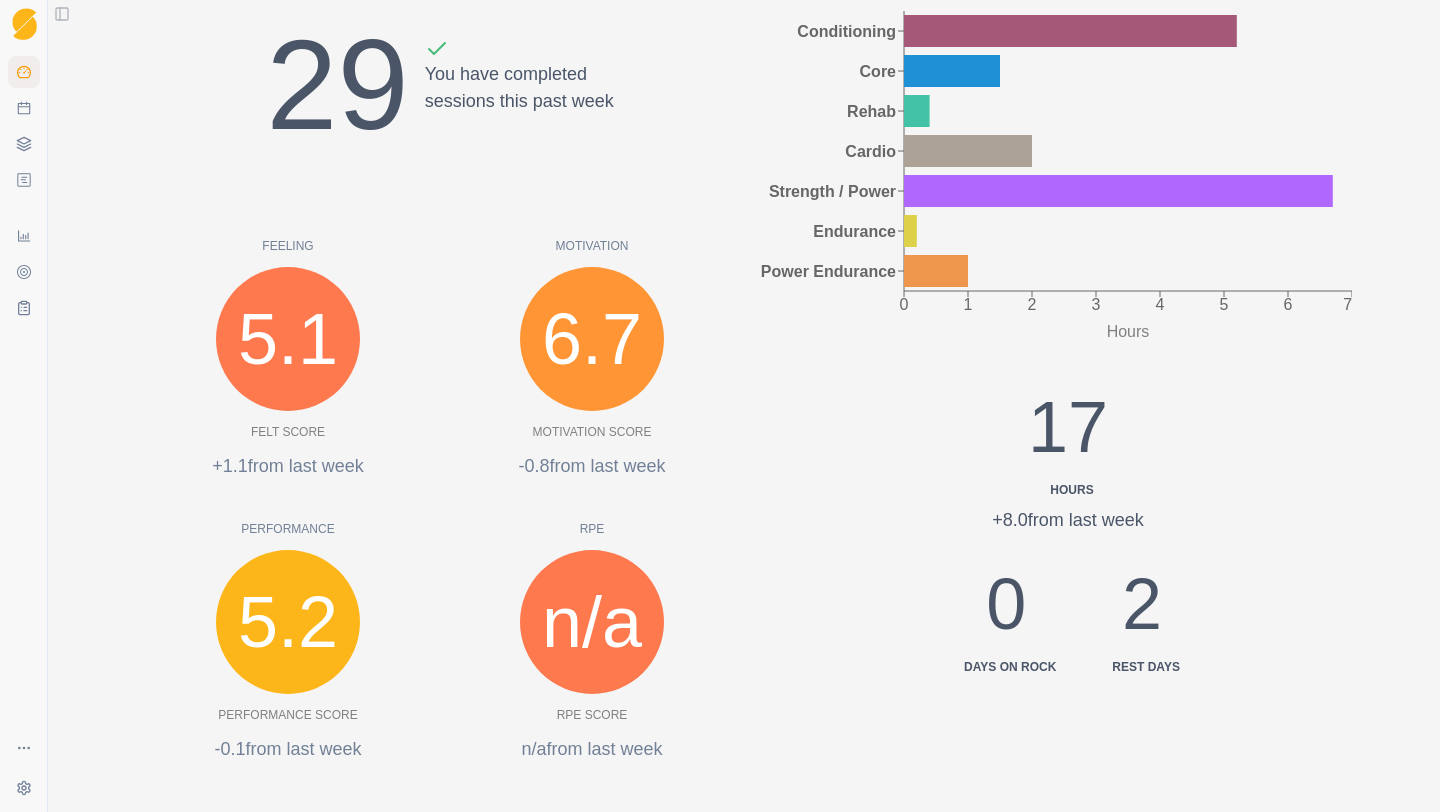 scroll, scrollTop: 421, scrollLeft: 0, axis: vertical 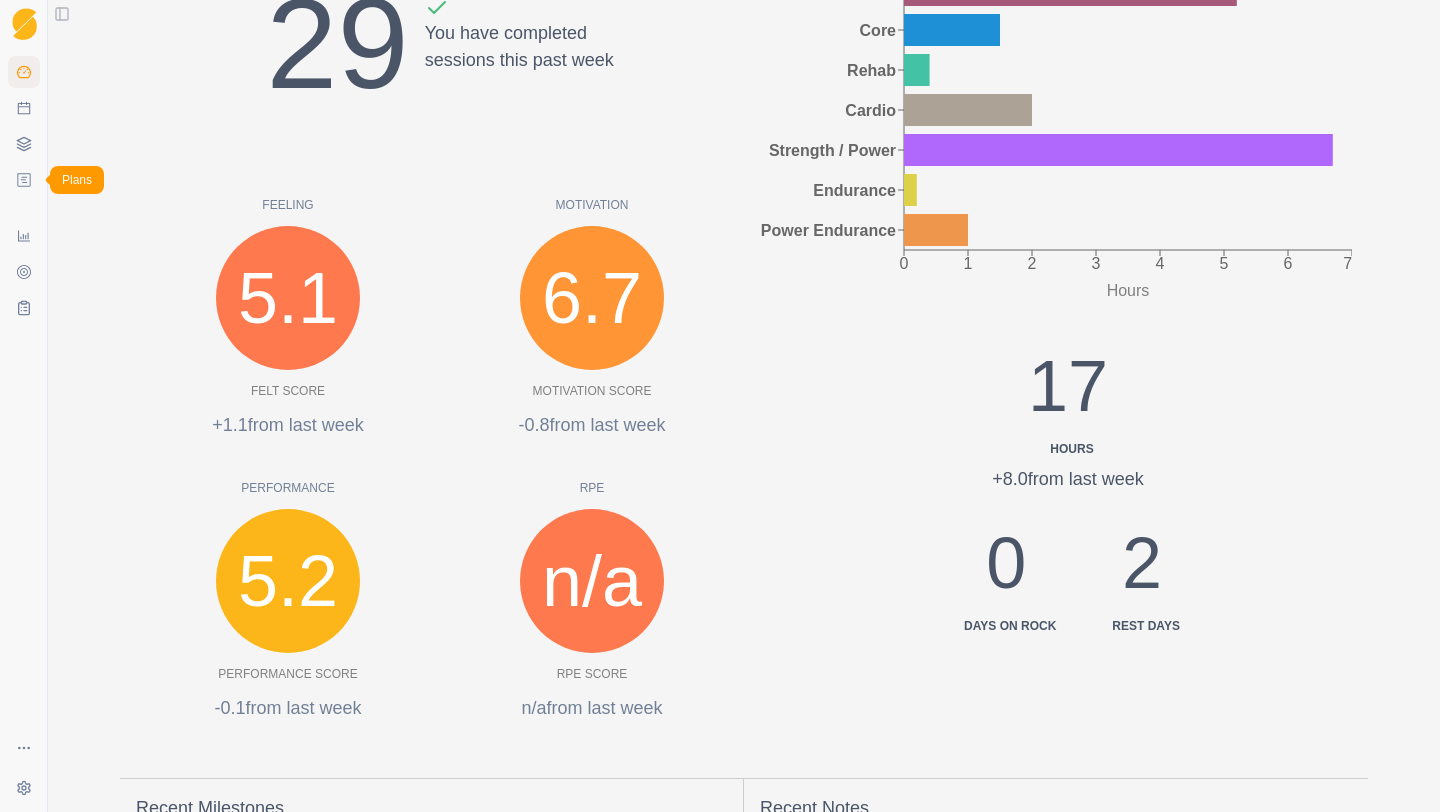 click 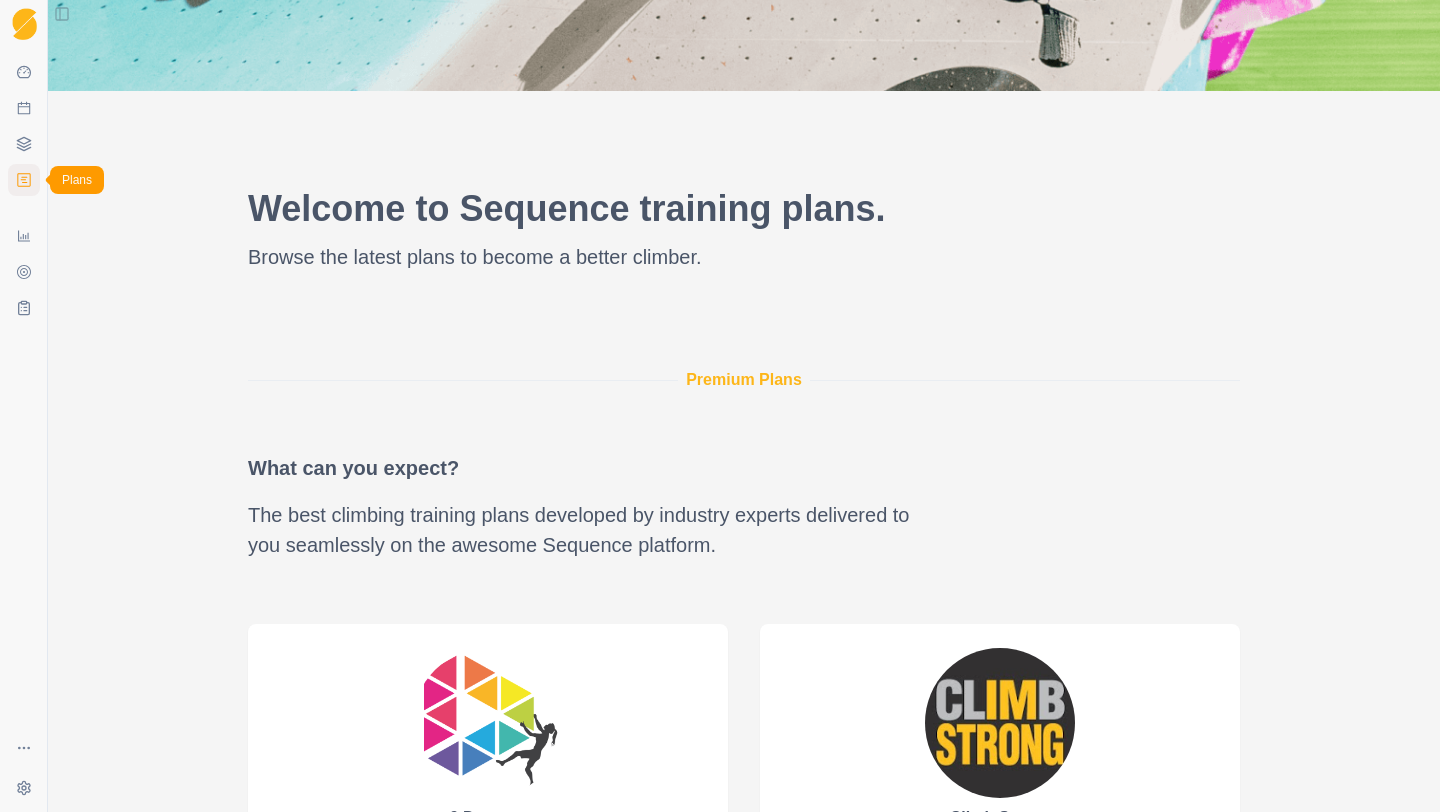 scroll, scrollTop: 0, scrollLeft: 0, axis: both 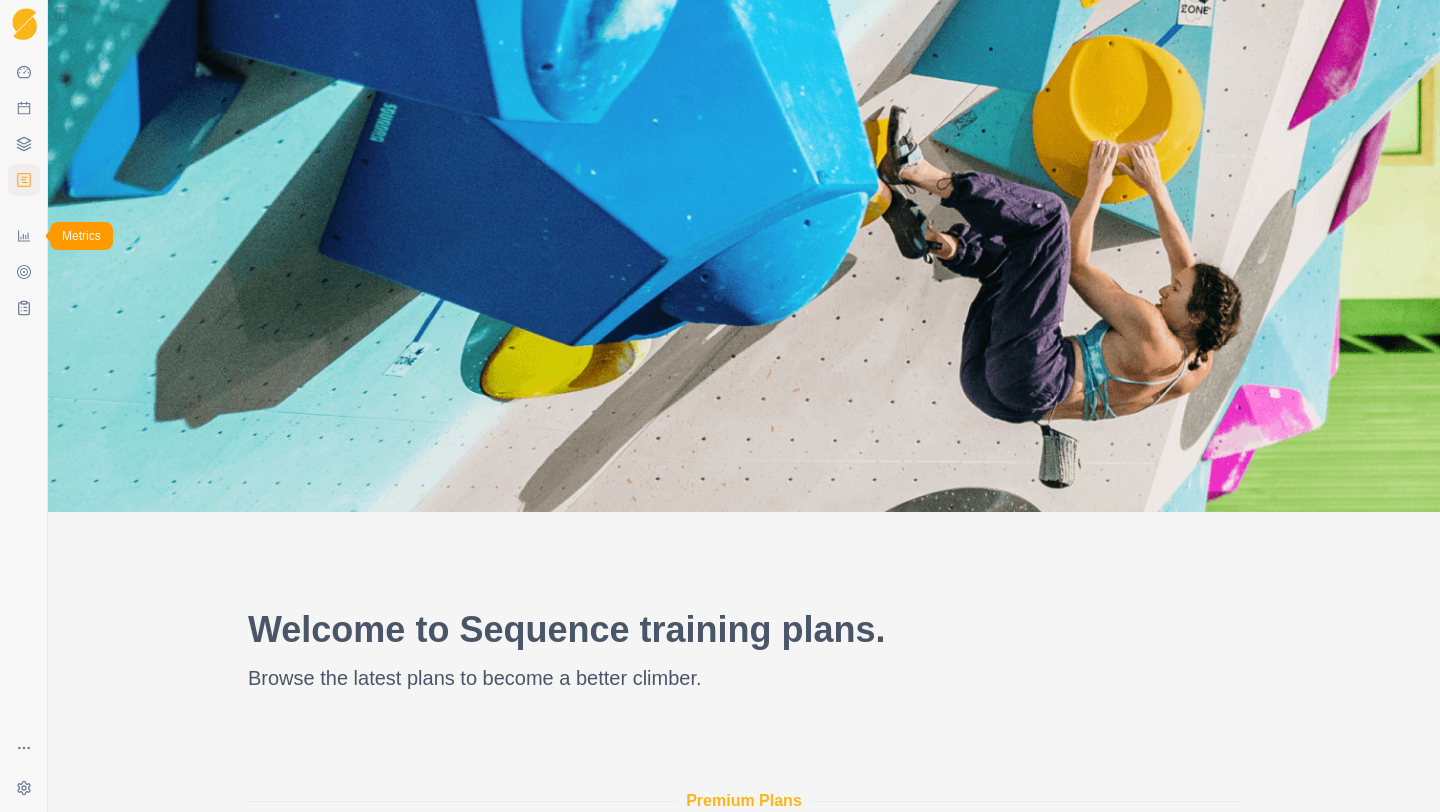 click 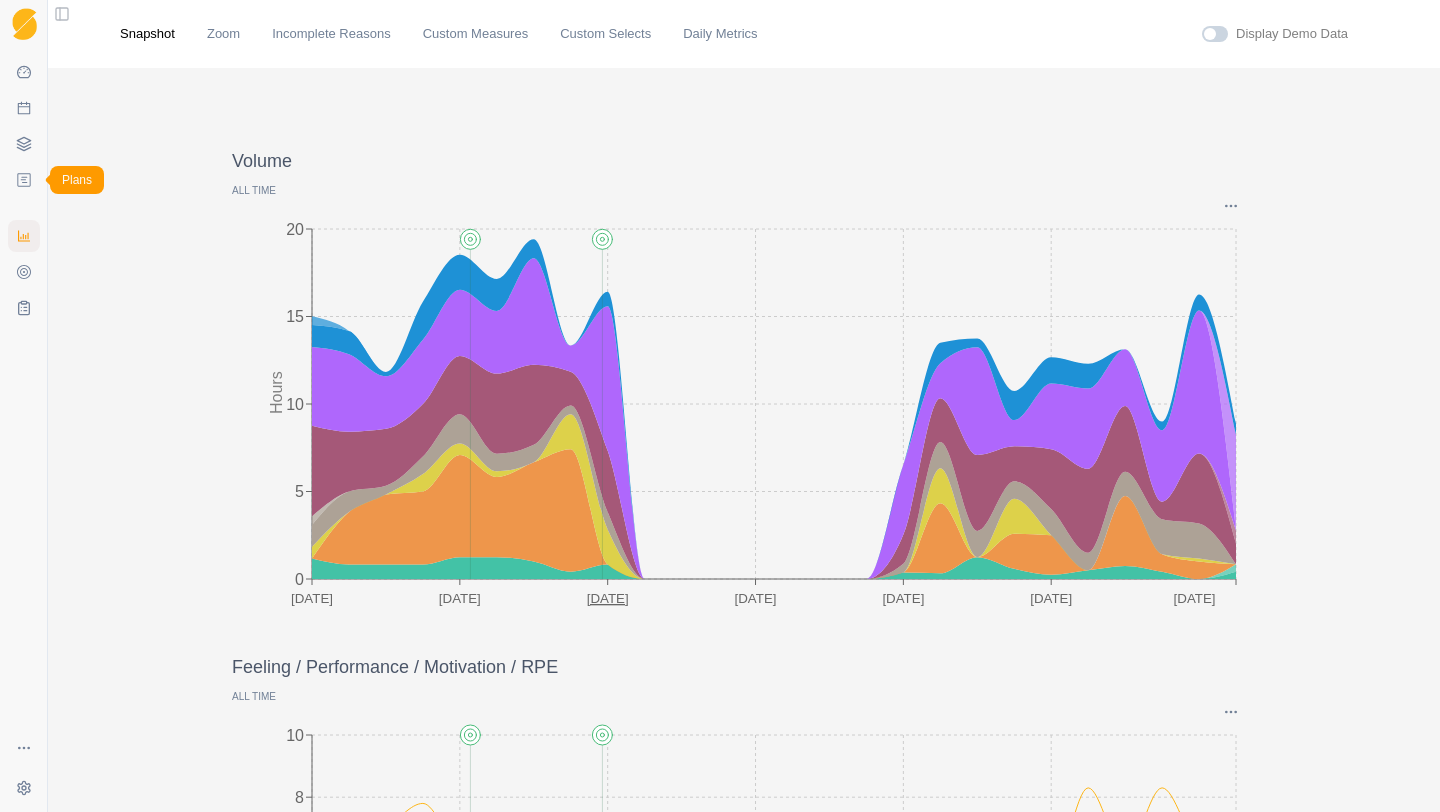 click 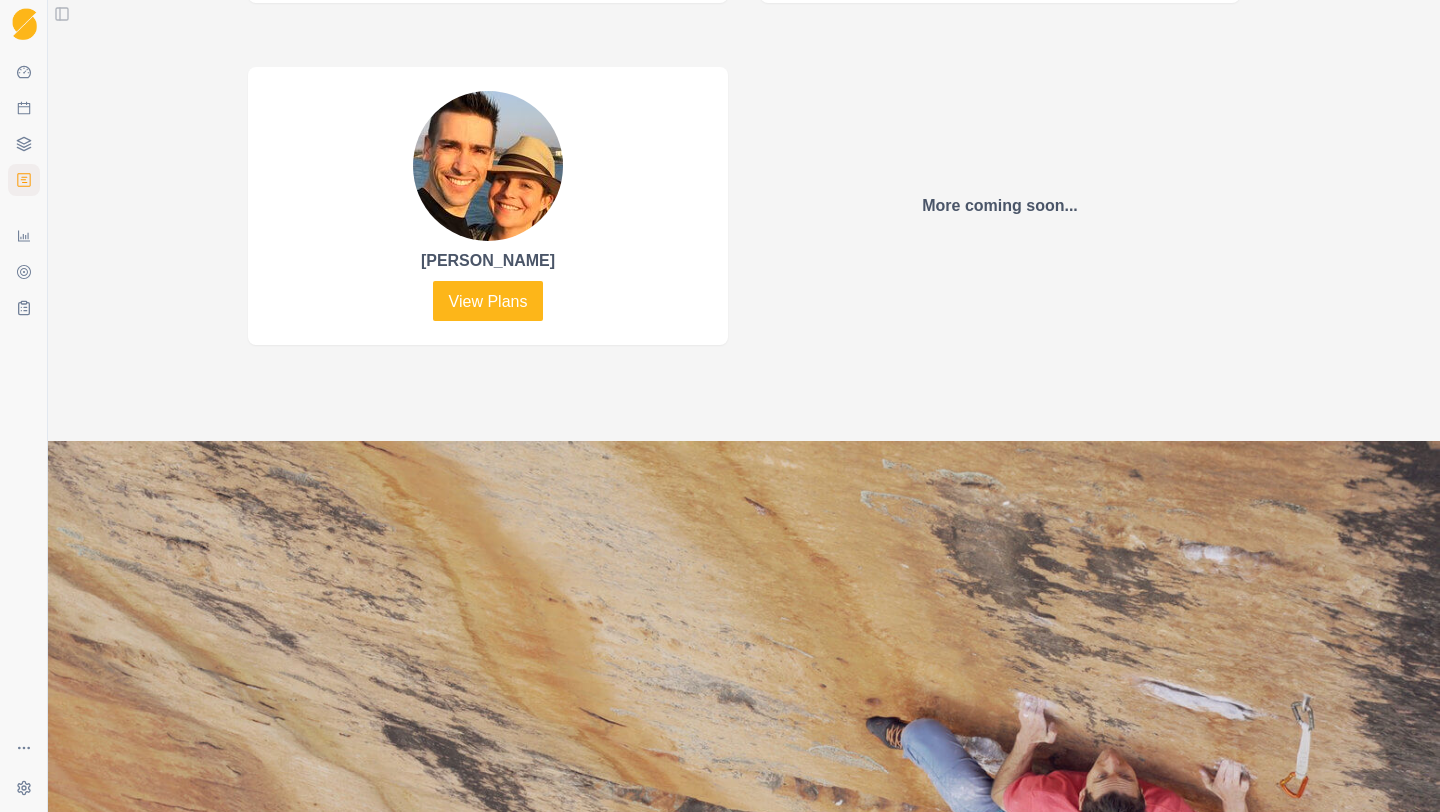 scroll, scrollTop: 1572, scrollLeft: 0, axis: vertical 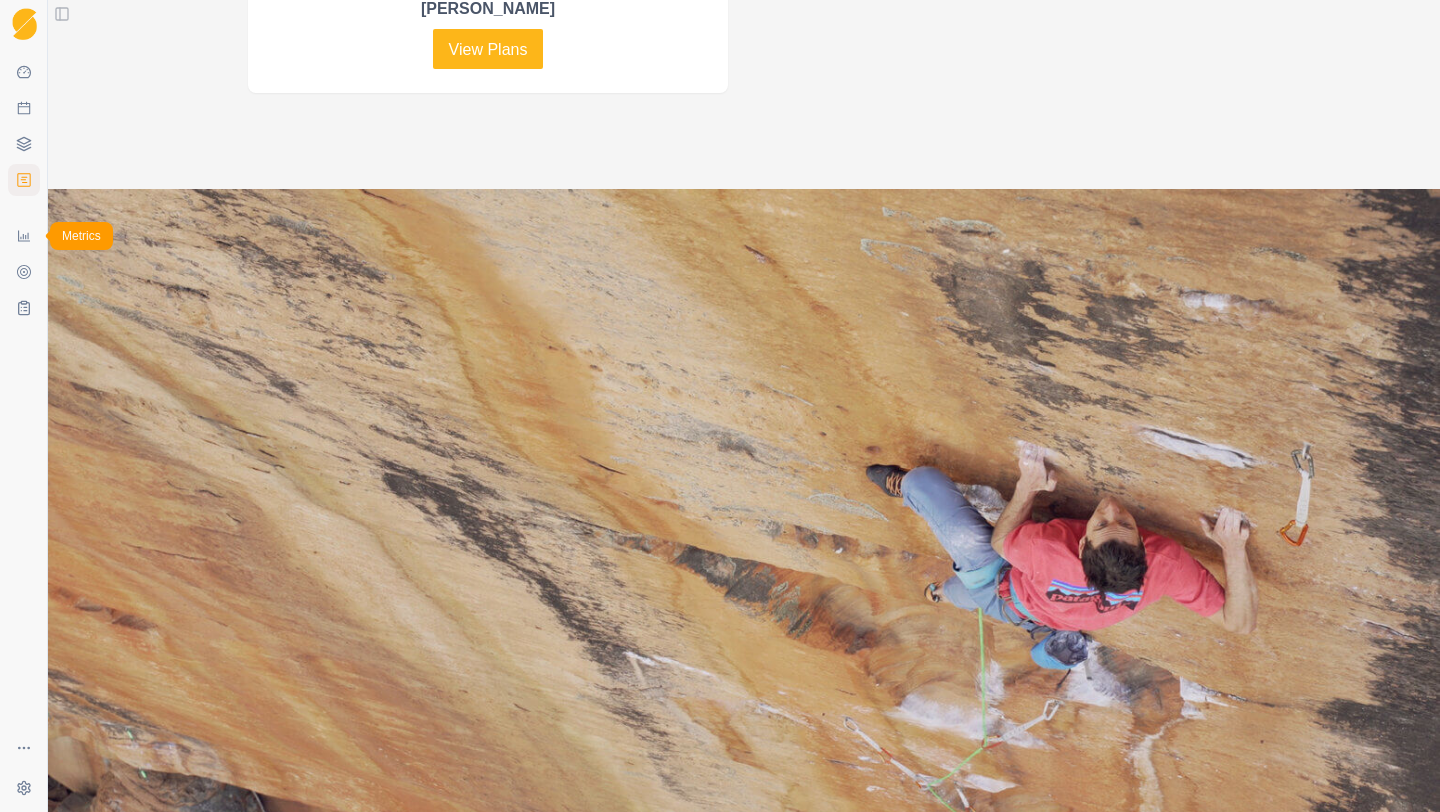 click on "Metrics" at bounding box center [24, 236] 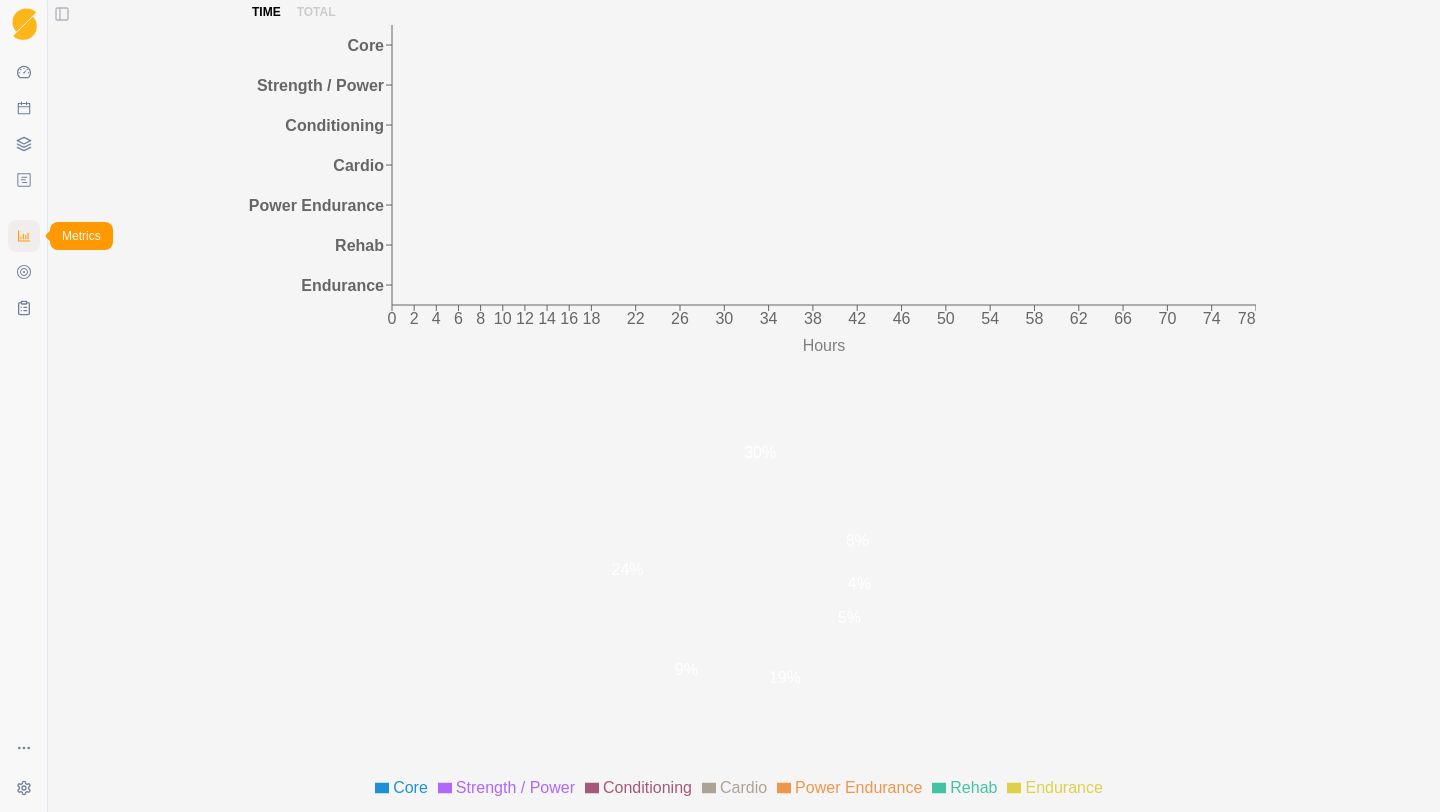 scroll, scrollTop: 0, scrollLeft: 0, axis: both 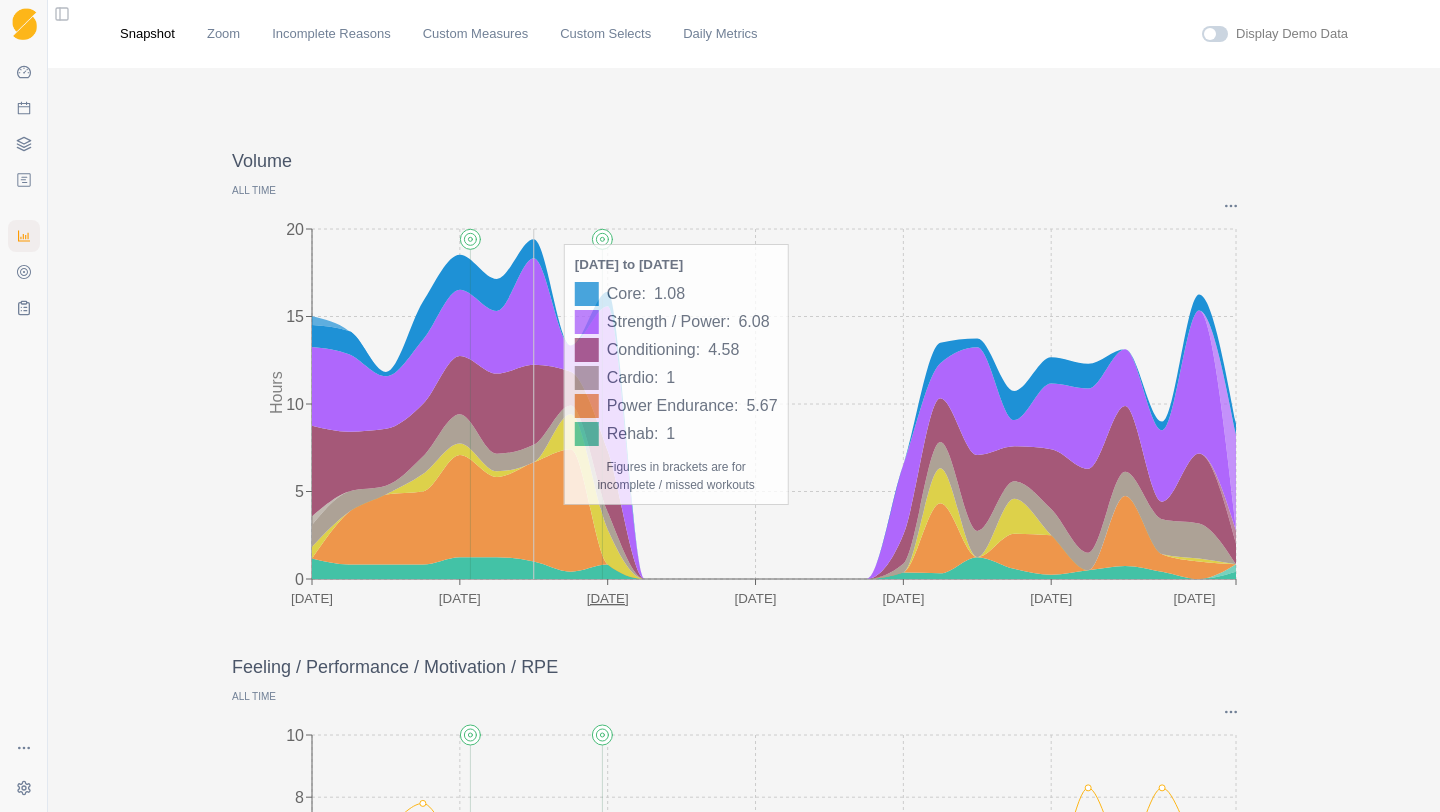 click 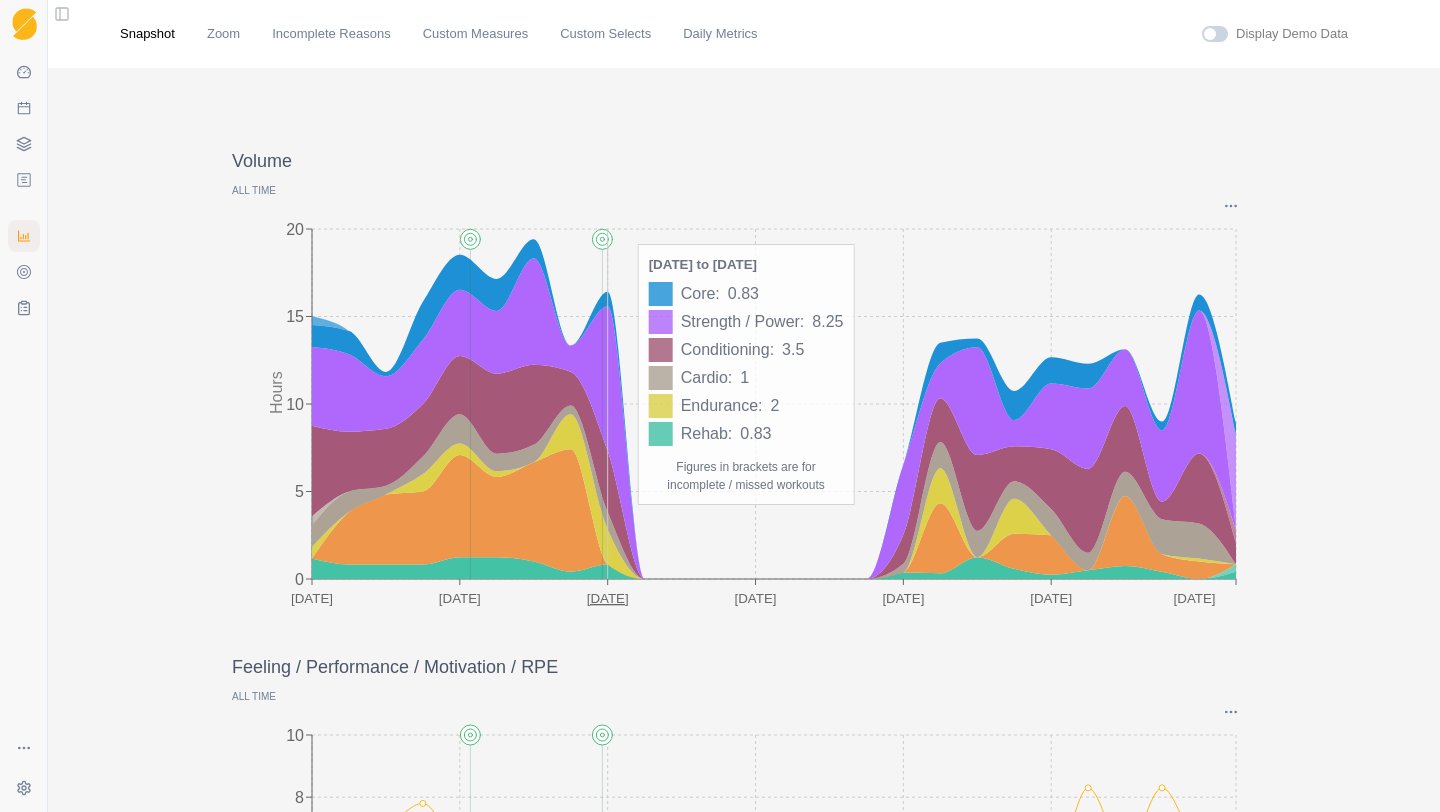 click 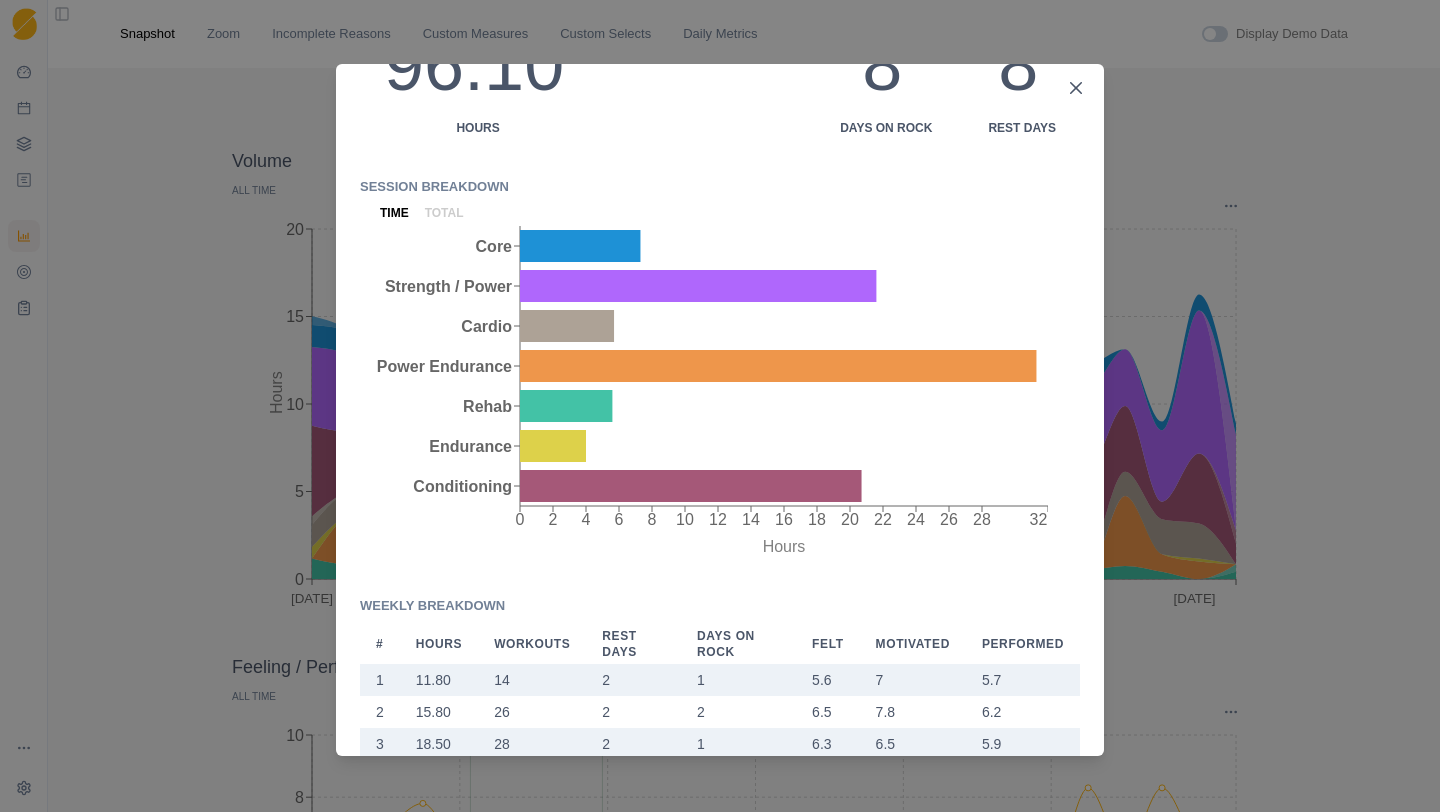 scroll, scrollTop: 416, scrollLeft: 0, axis: vertical 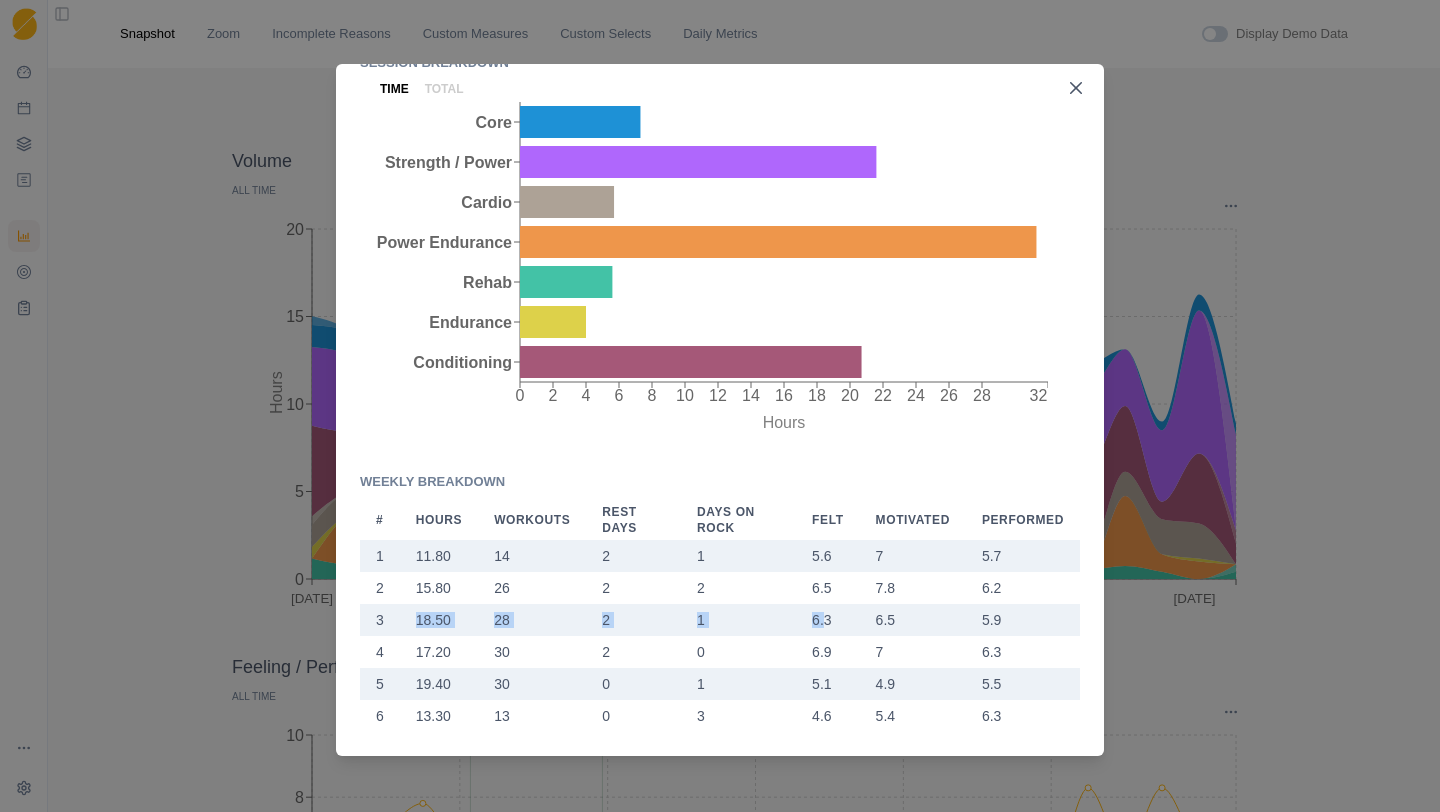 drag, startPoint x: 431, startPoint y: 599, endPoint x: 806, endPoint y: 607, distance: 375.08533 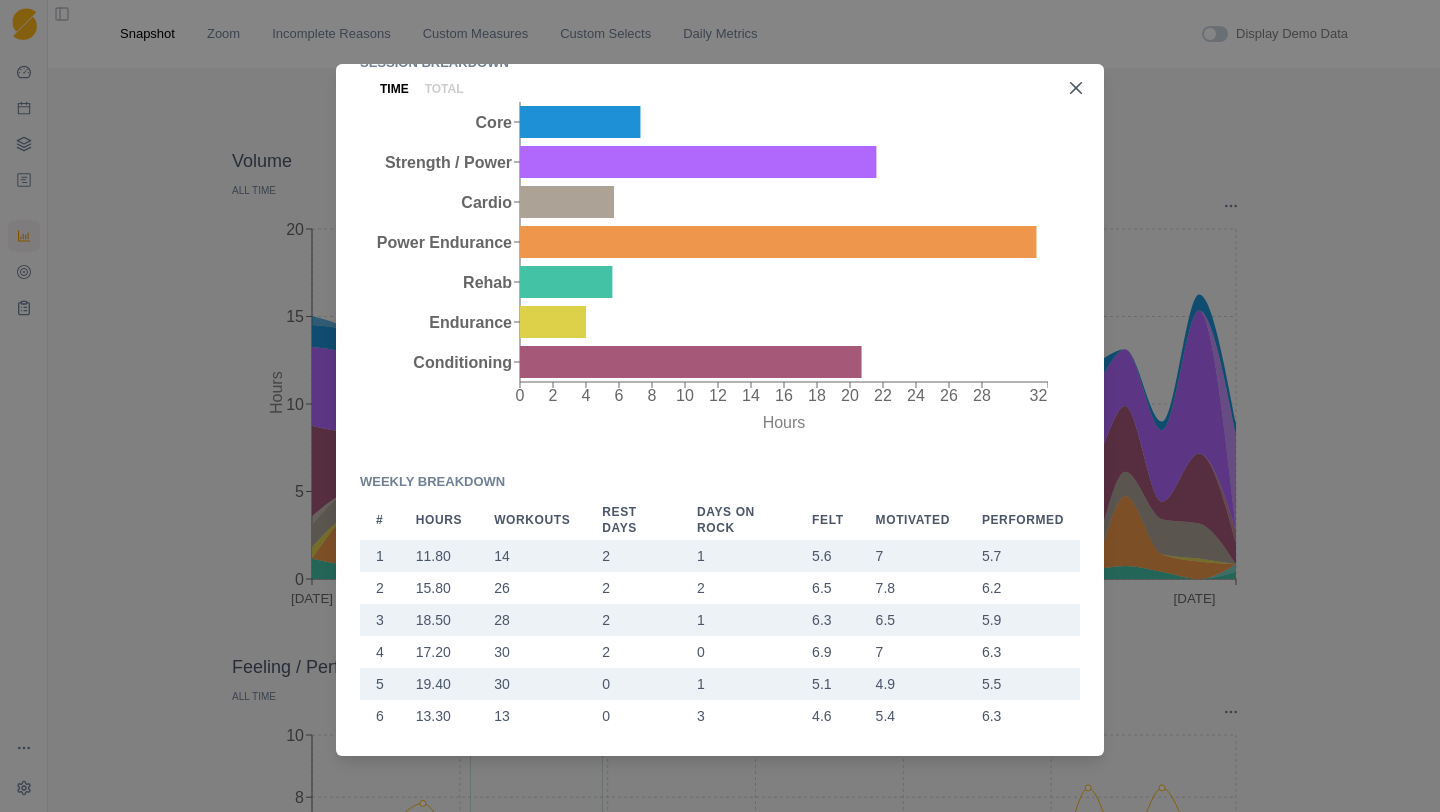 click on "3" at bounding box center (738, 716) 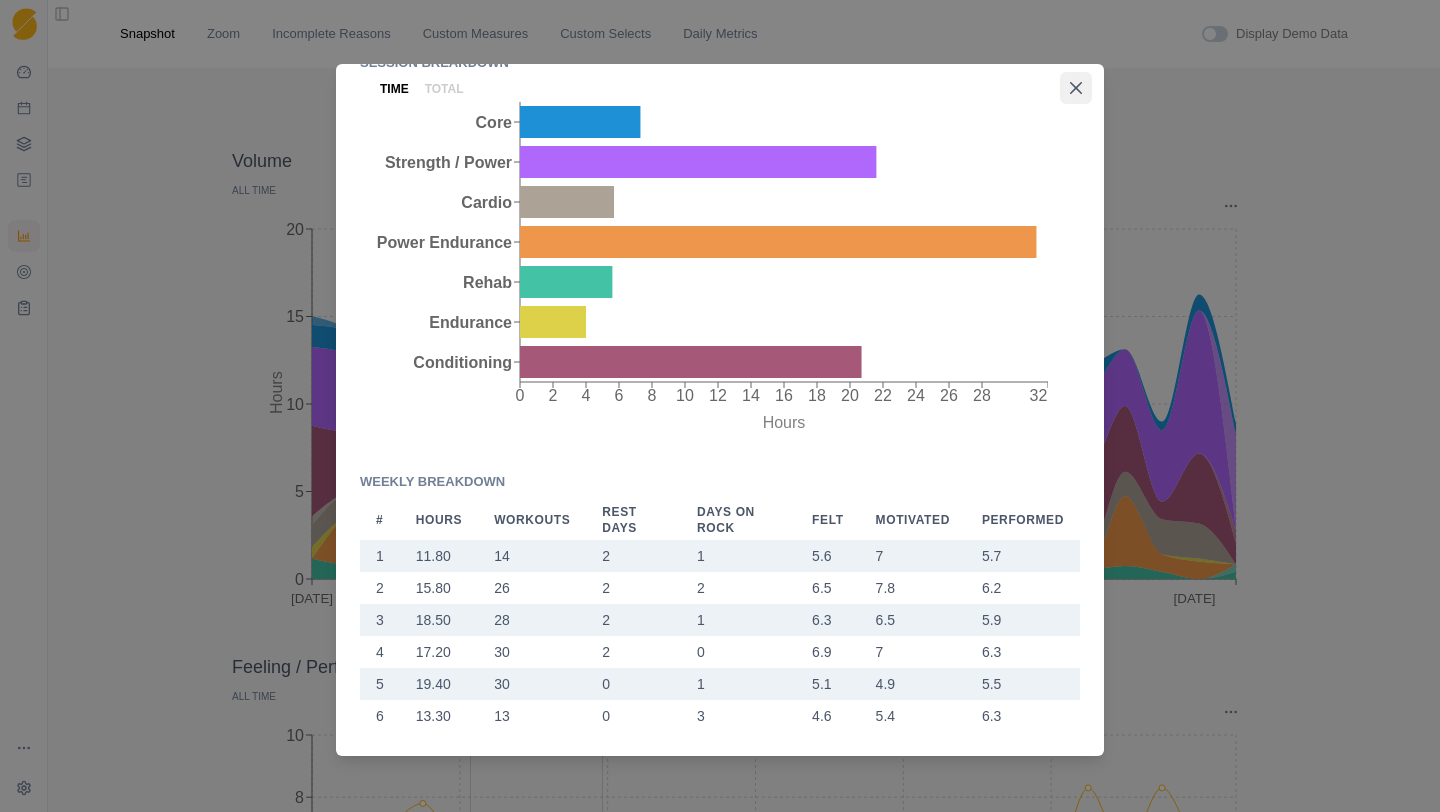 click at bounding box center [1076, 88] 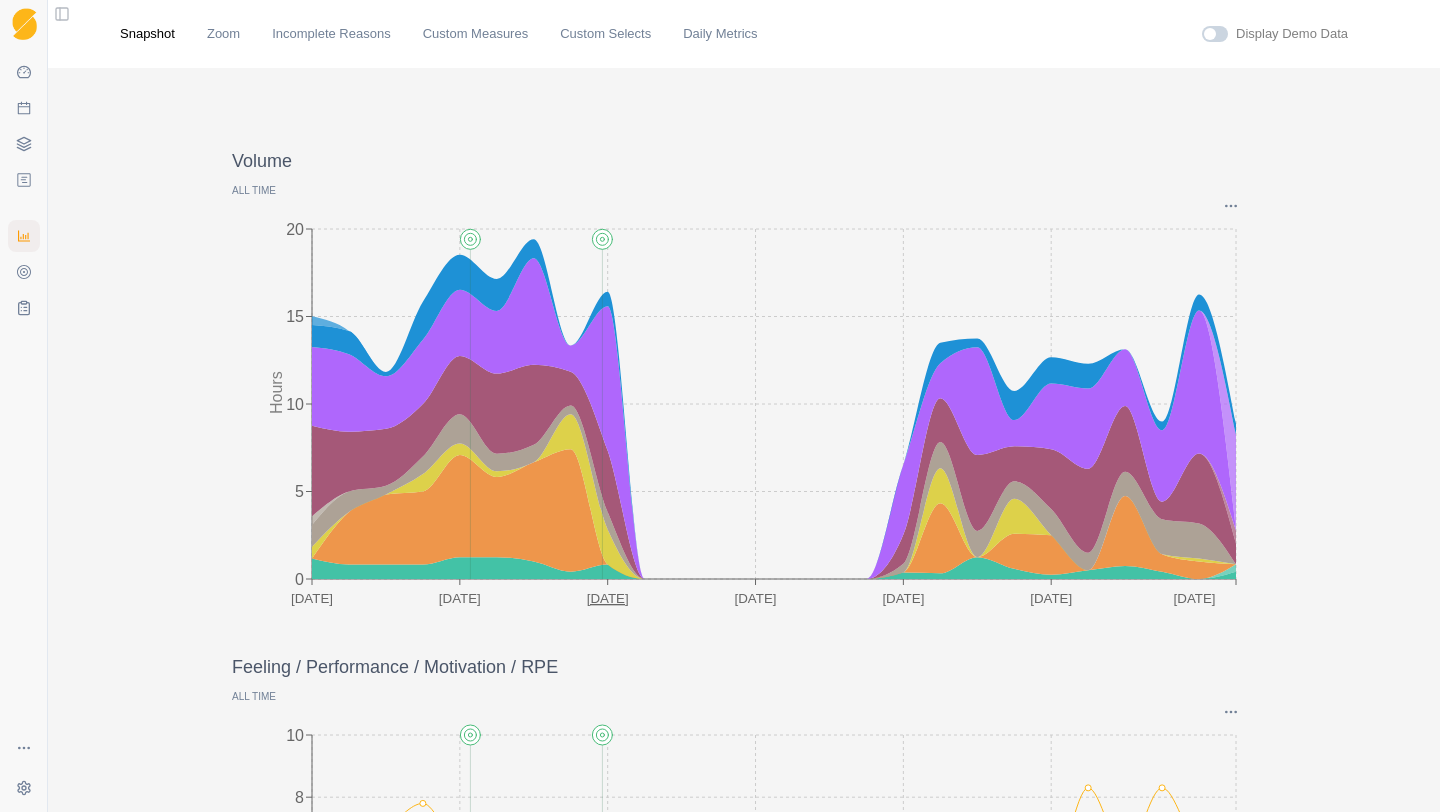 click on "All time" at bounding box center [744, 190] 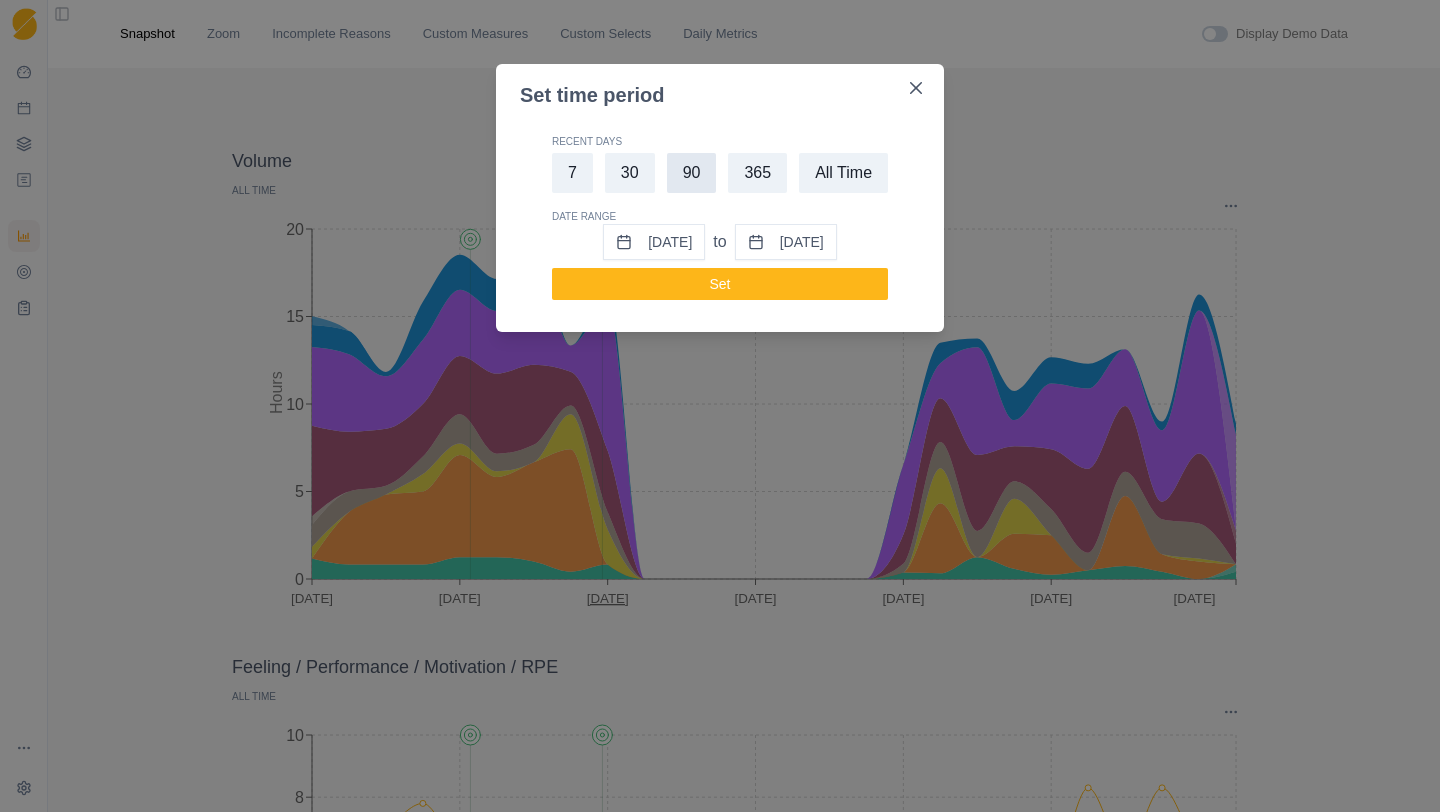 click on "90" at bounding box center [692, 173] 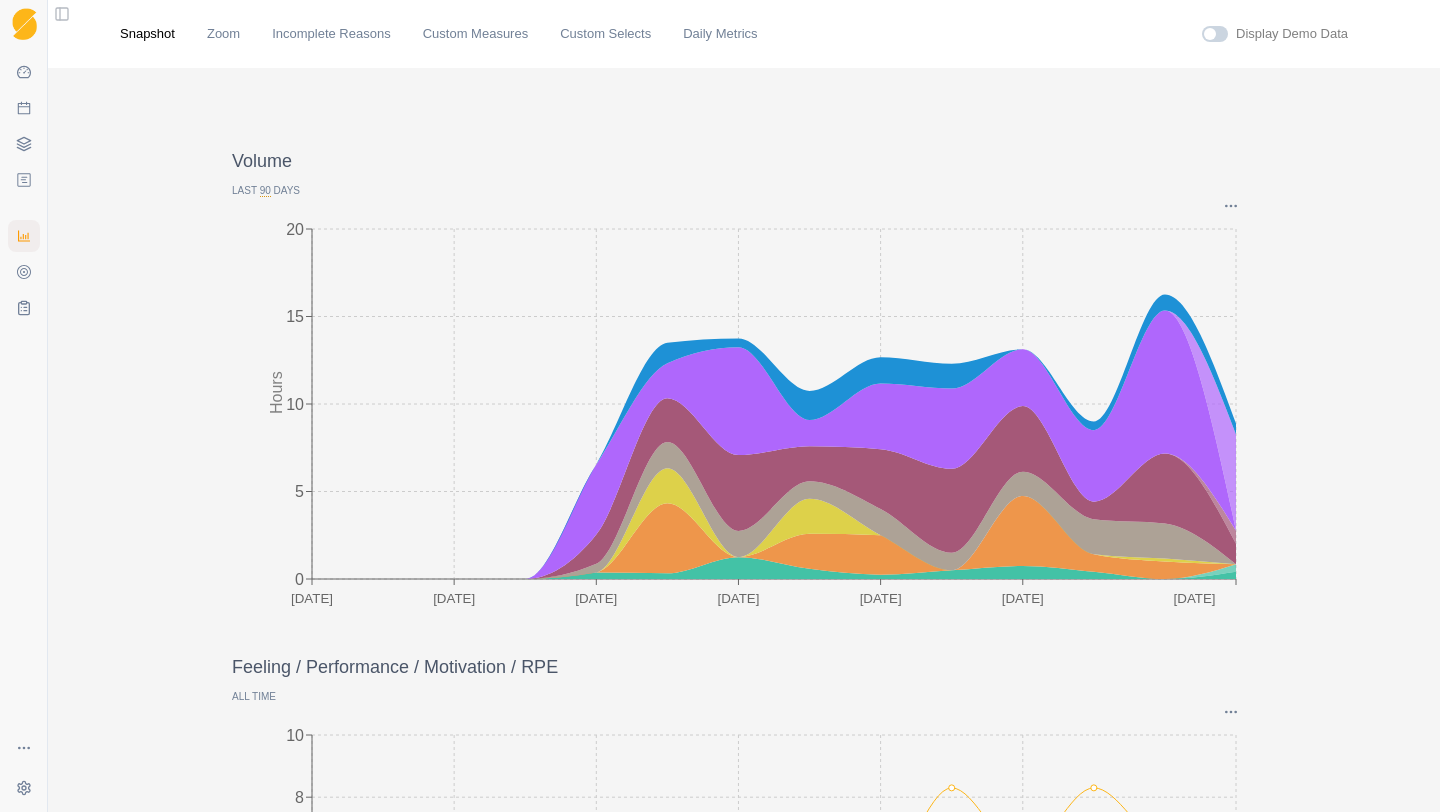 click on "90" at bounding box center (265, 191) 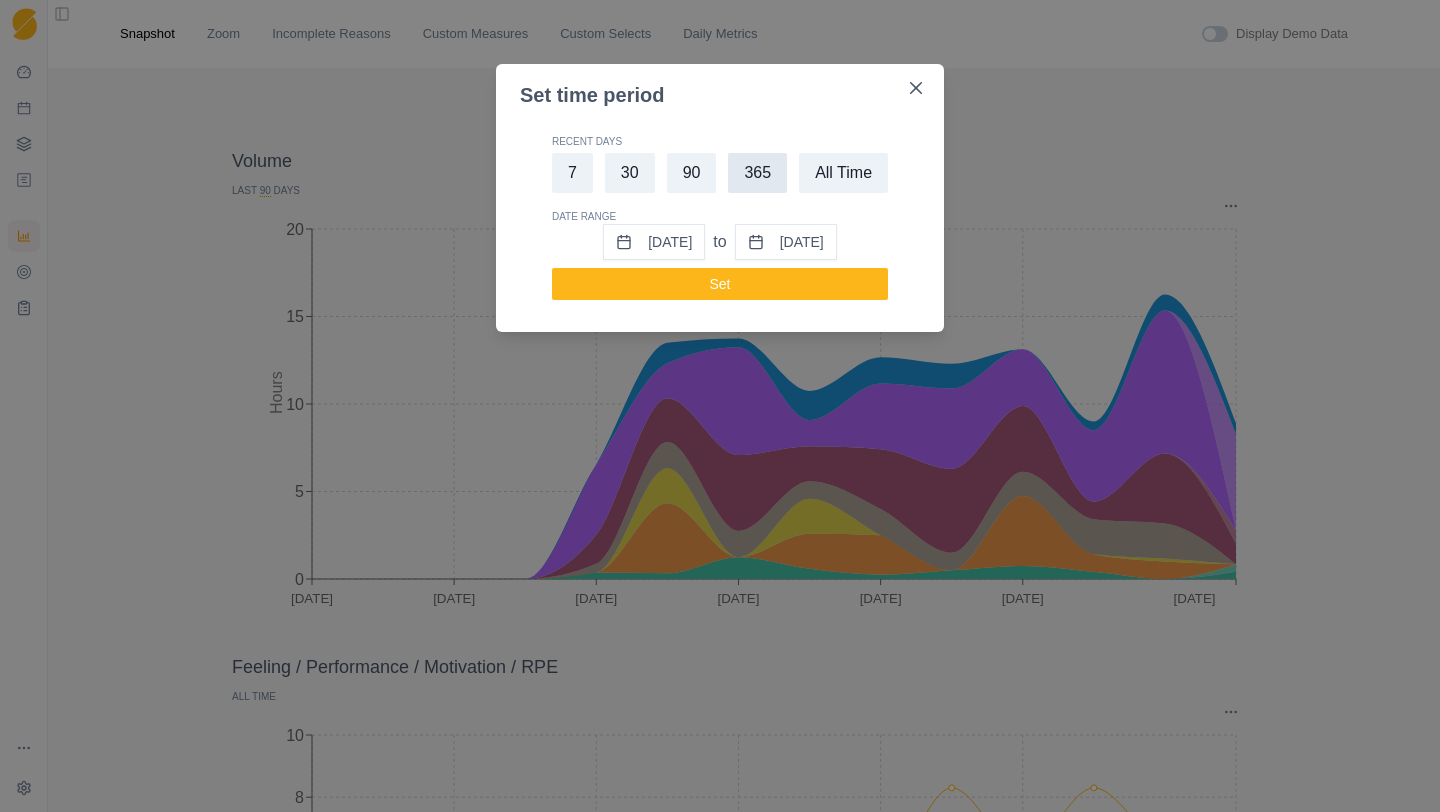 click on "365" at bounding box center [757, 173] 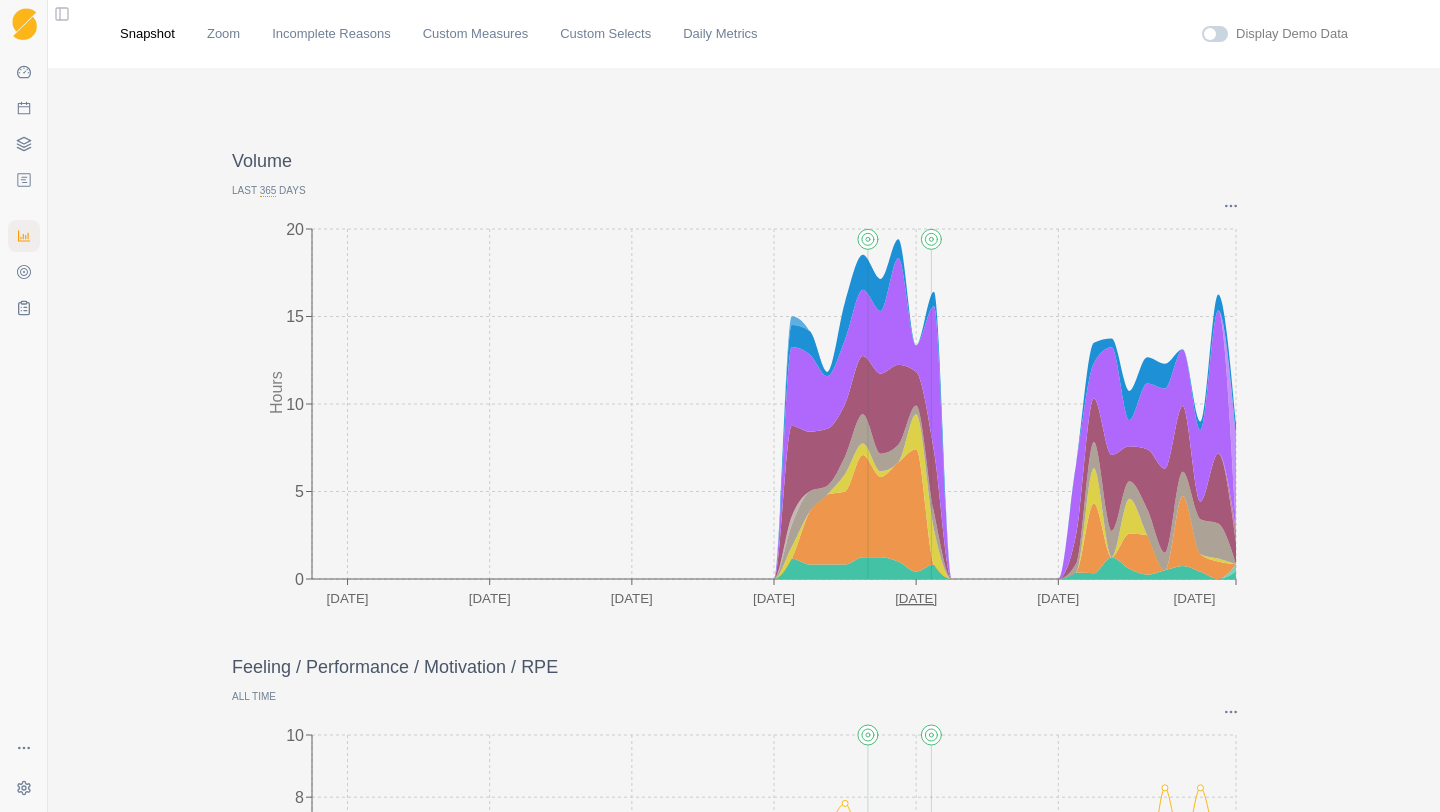 click on "Last   365   Days" at bounding box center [744, 190] 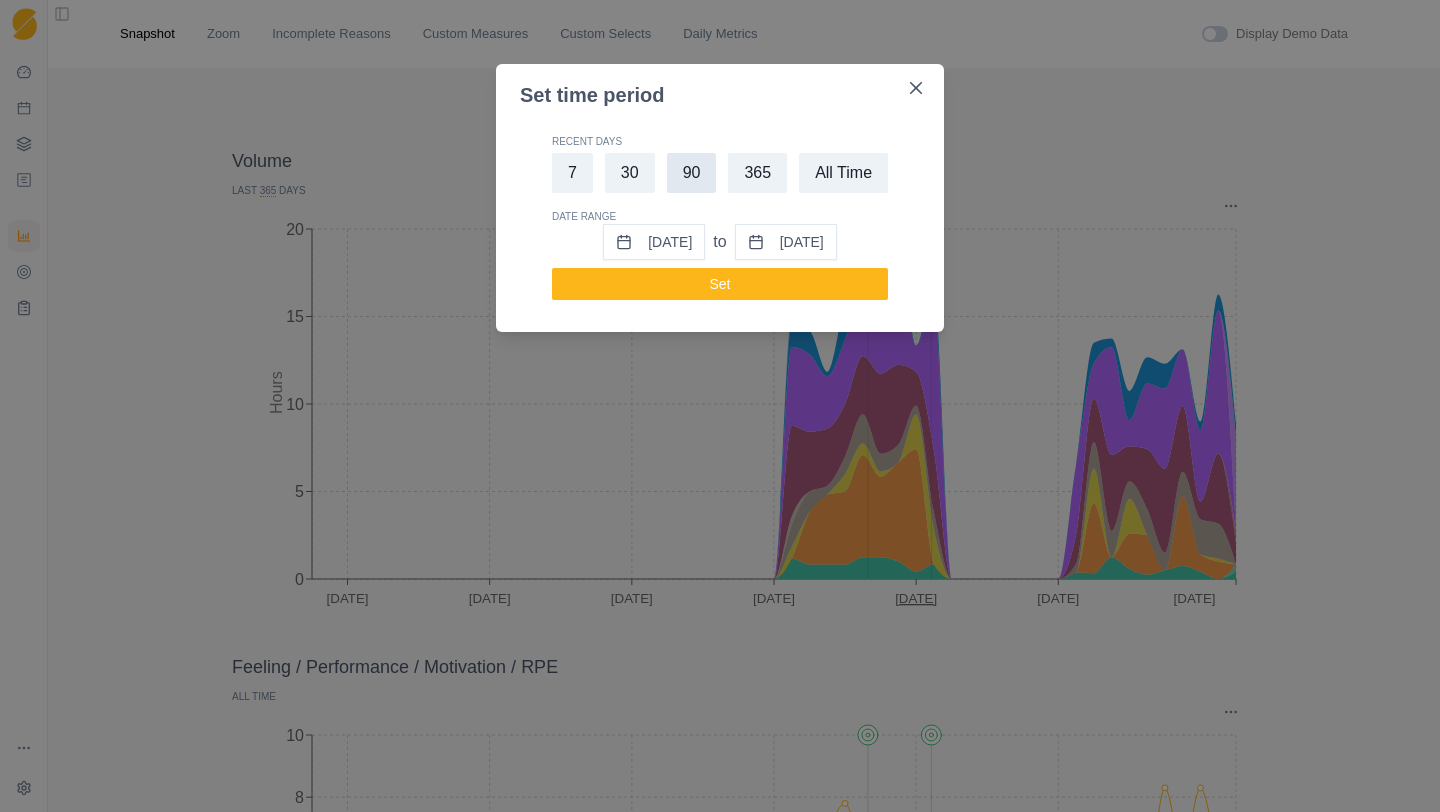 click on "90" at bounding box center [692, 173] 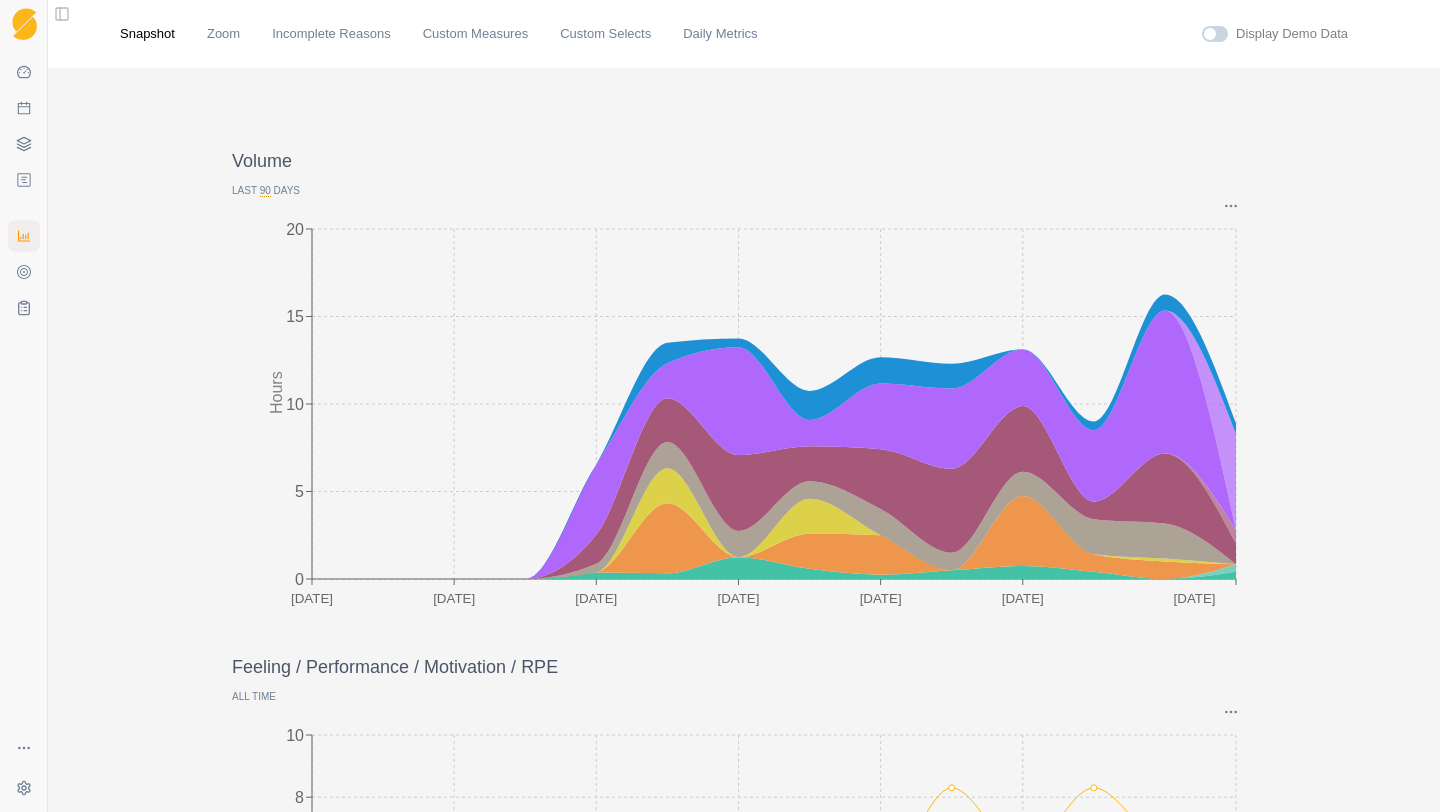 click on "90" at bounding box center [265, 191] 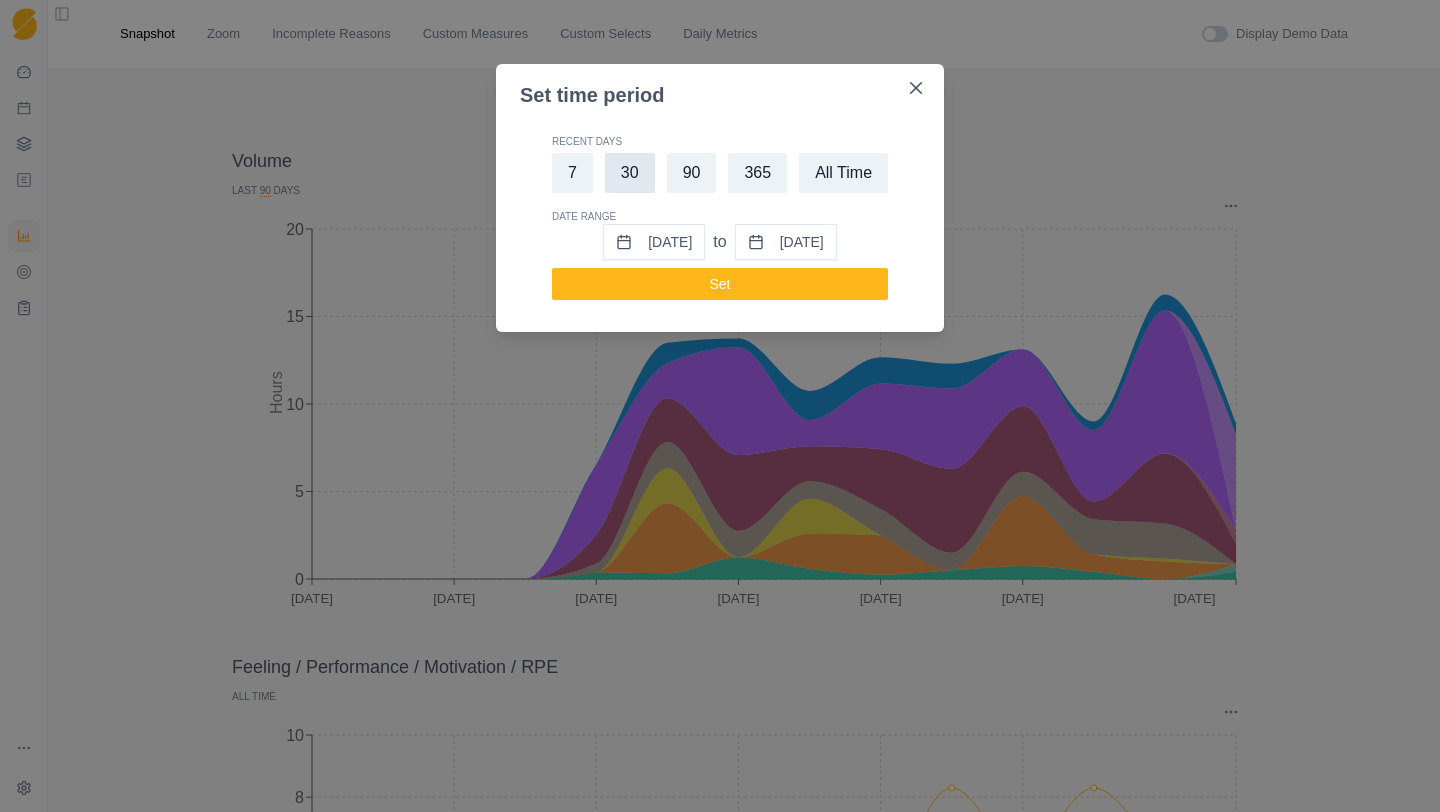 click on "30" at bounding box center (630, 173) 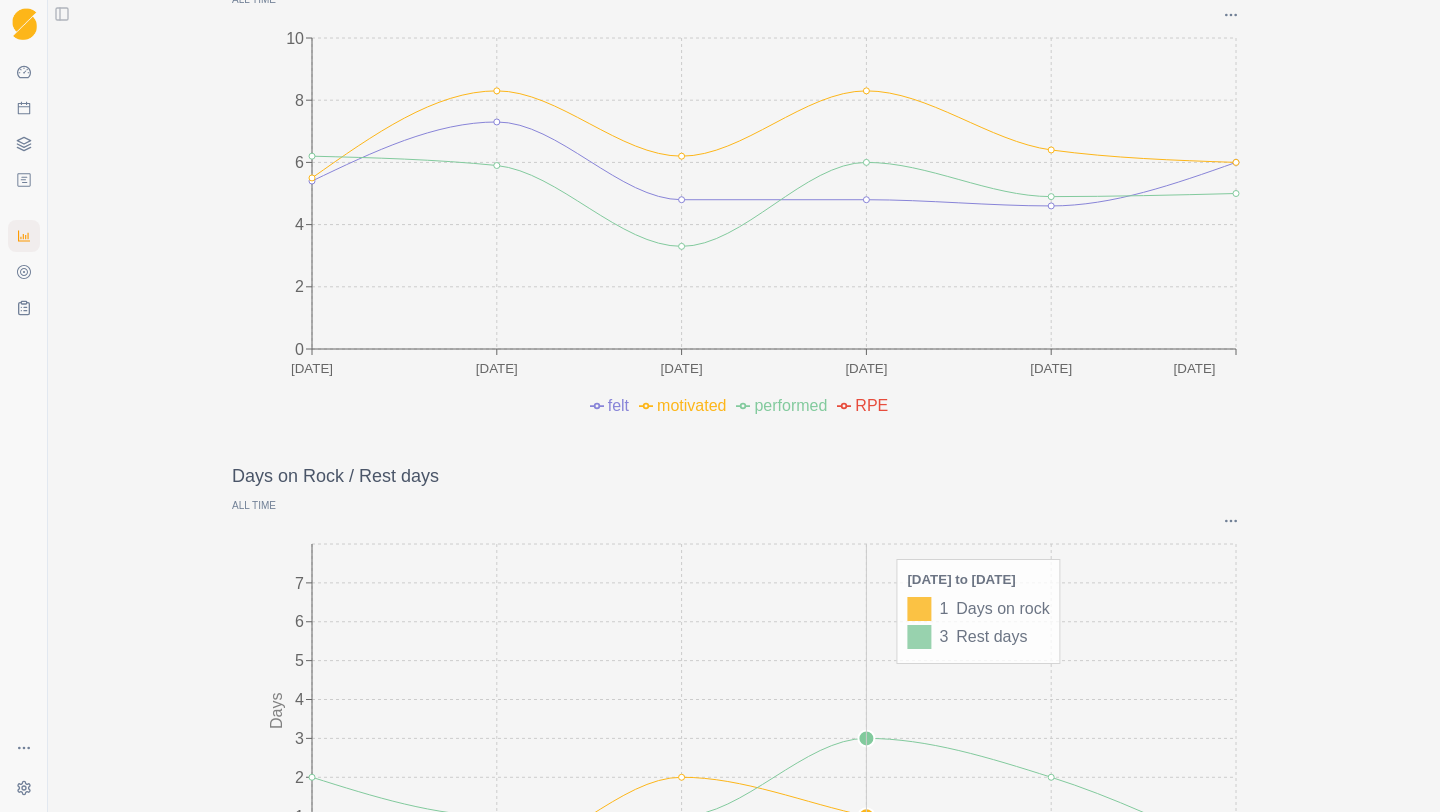 scroll, scrollTop: 0, scrollLeft: 0, axis: both 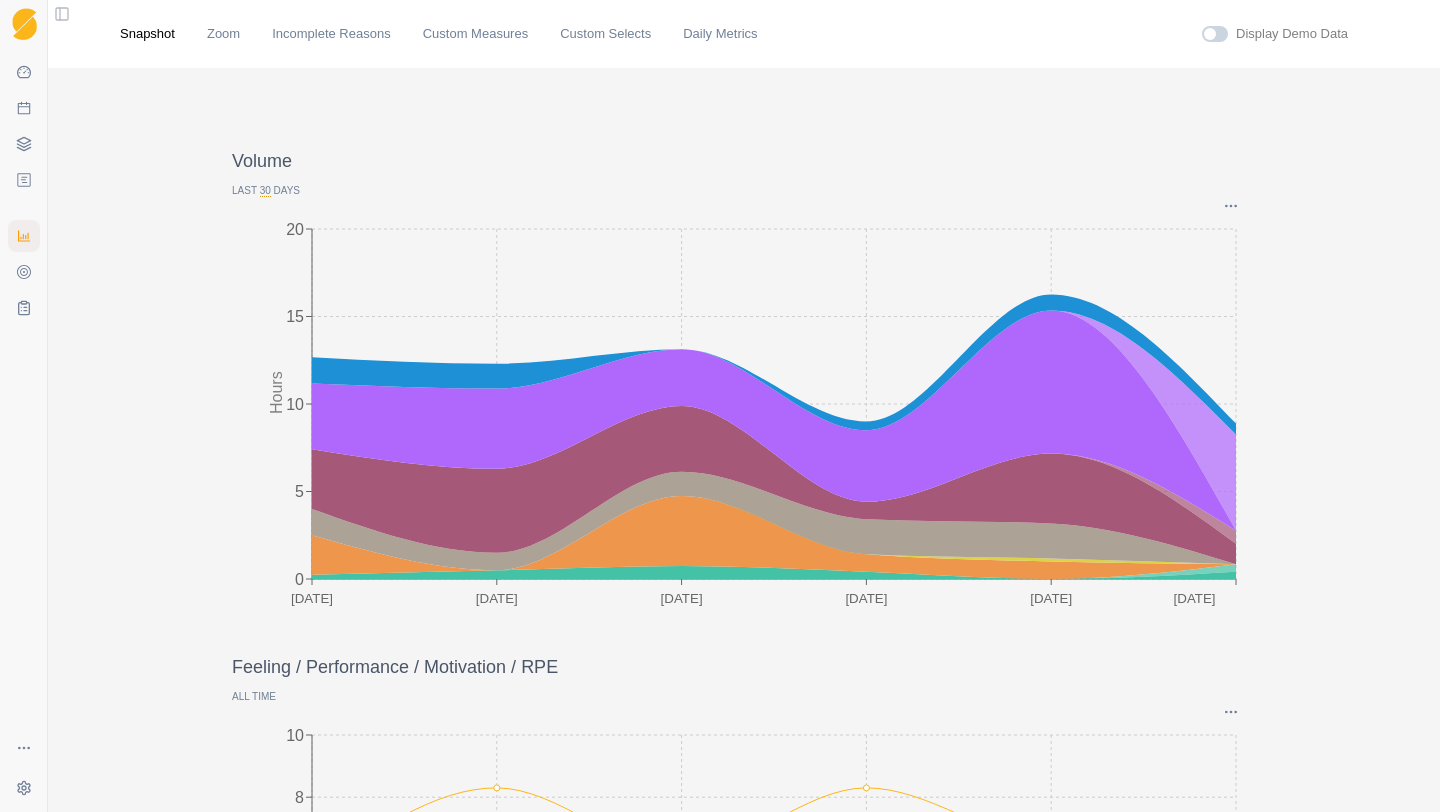 click on "30" at bounding box center (265, 191) 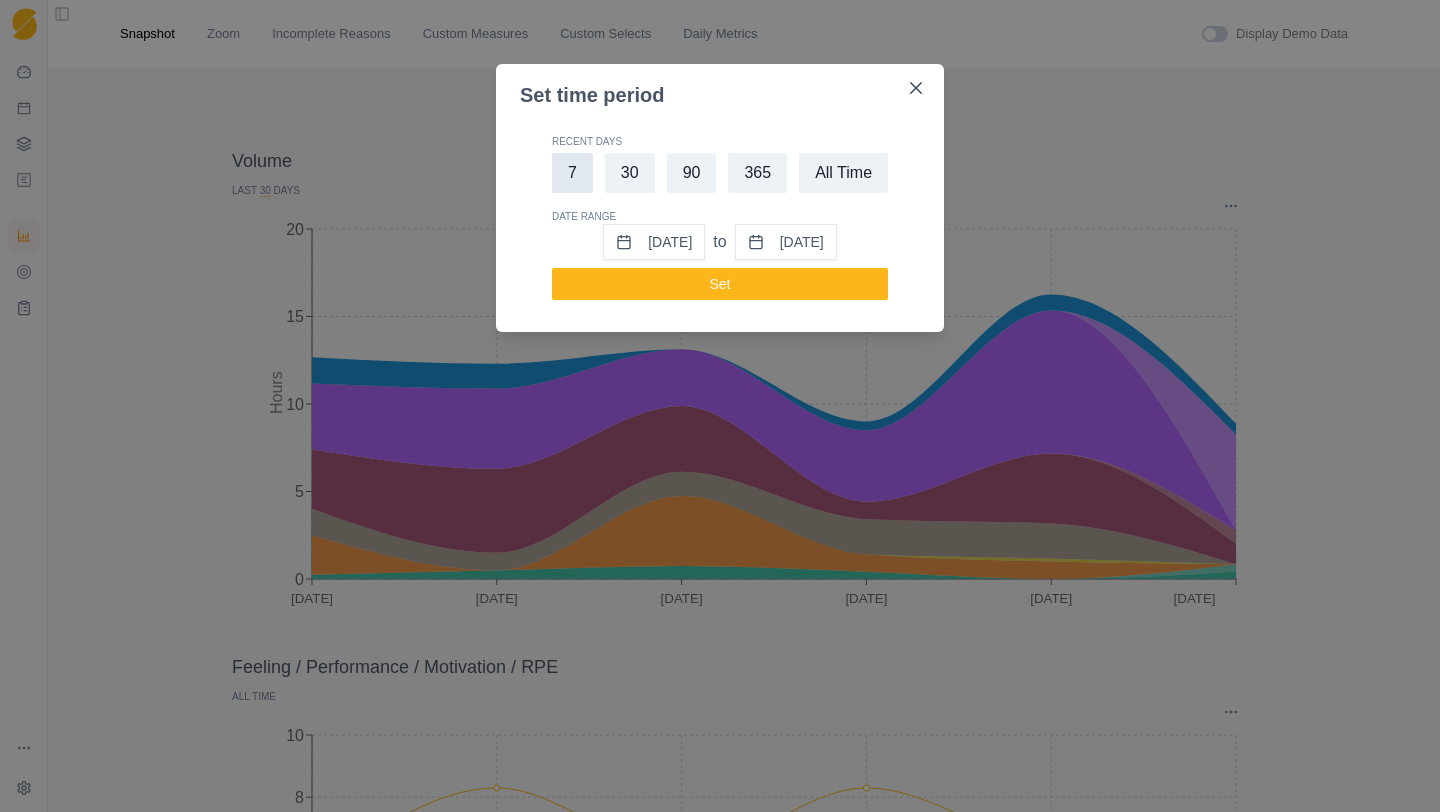 click on "7" at bounding box center (572, 173) 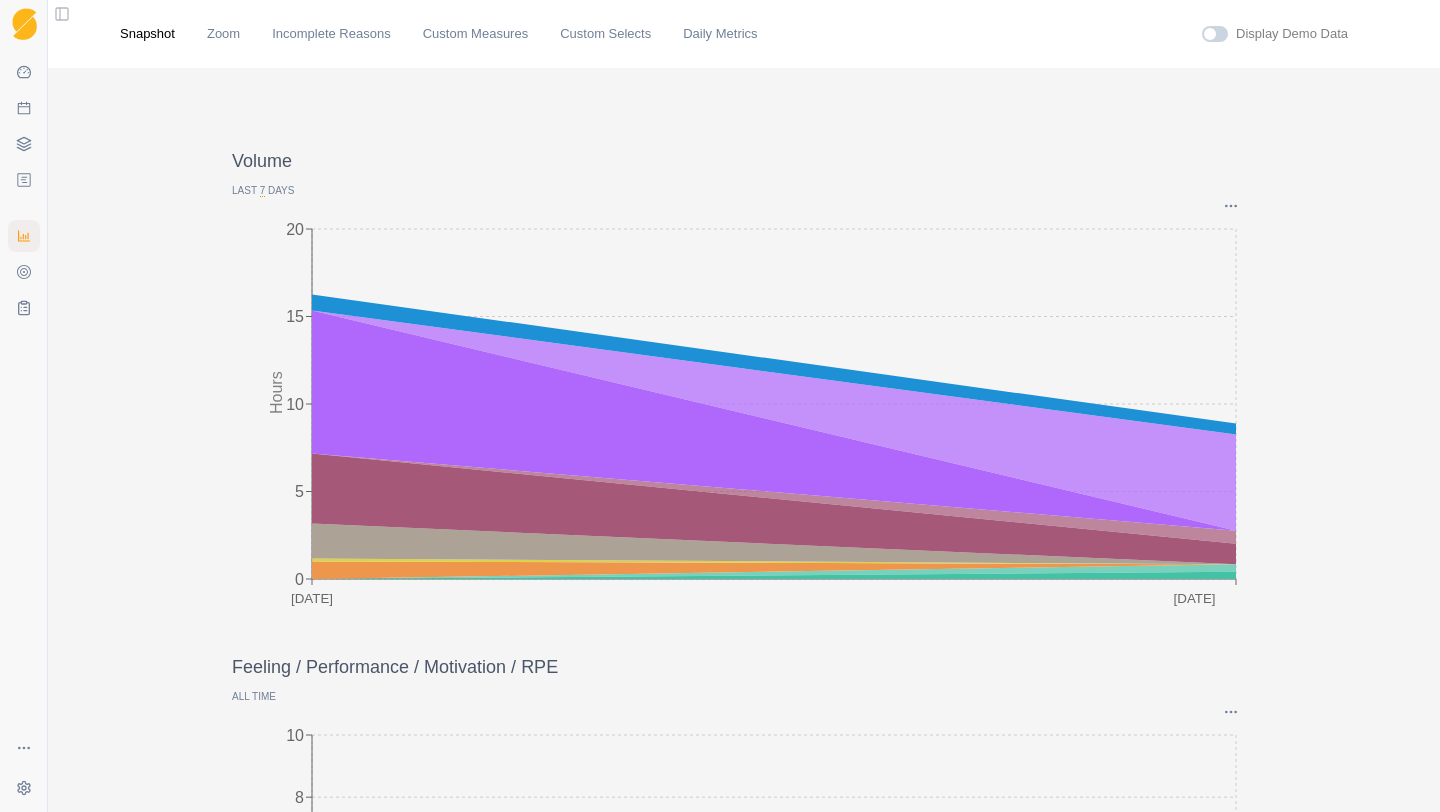 click on "7" at bounding box center [263, 191] 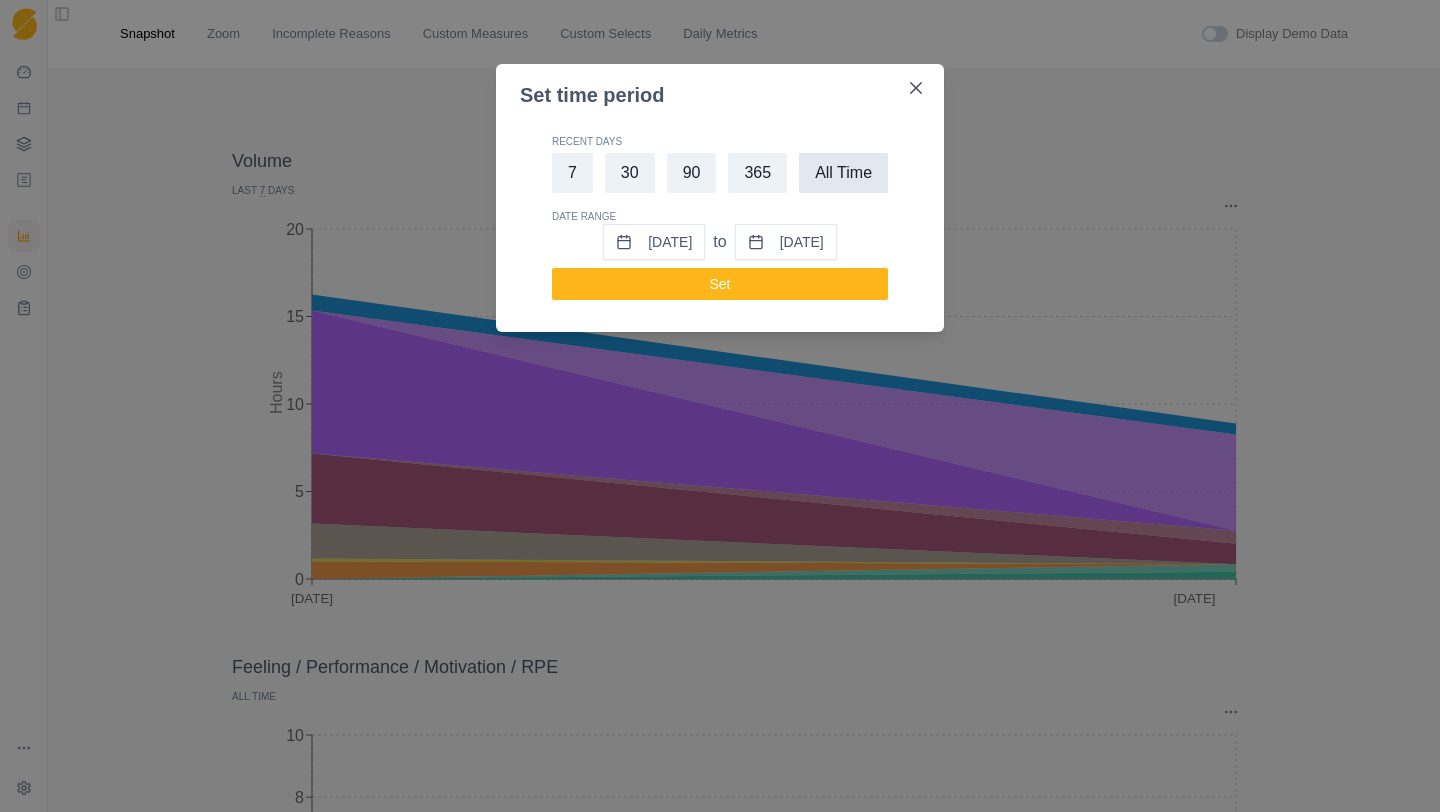 click on "All Time" at bounding box center [843, 173] 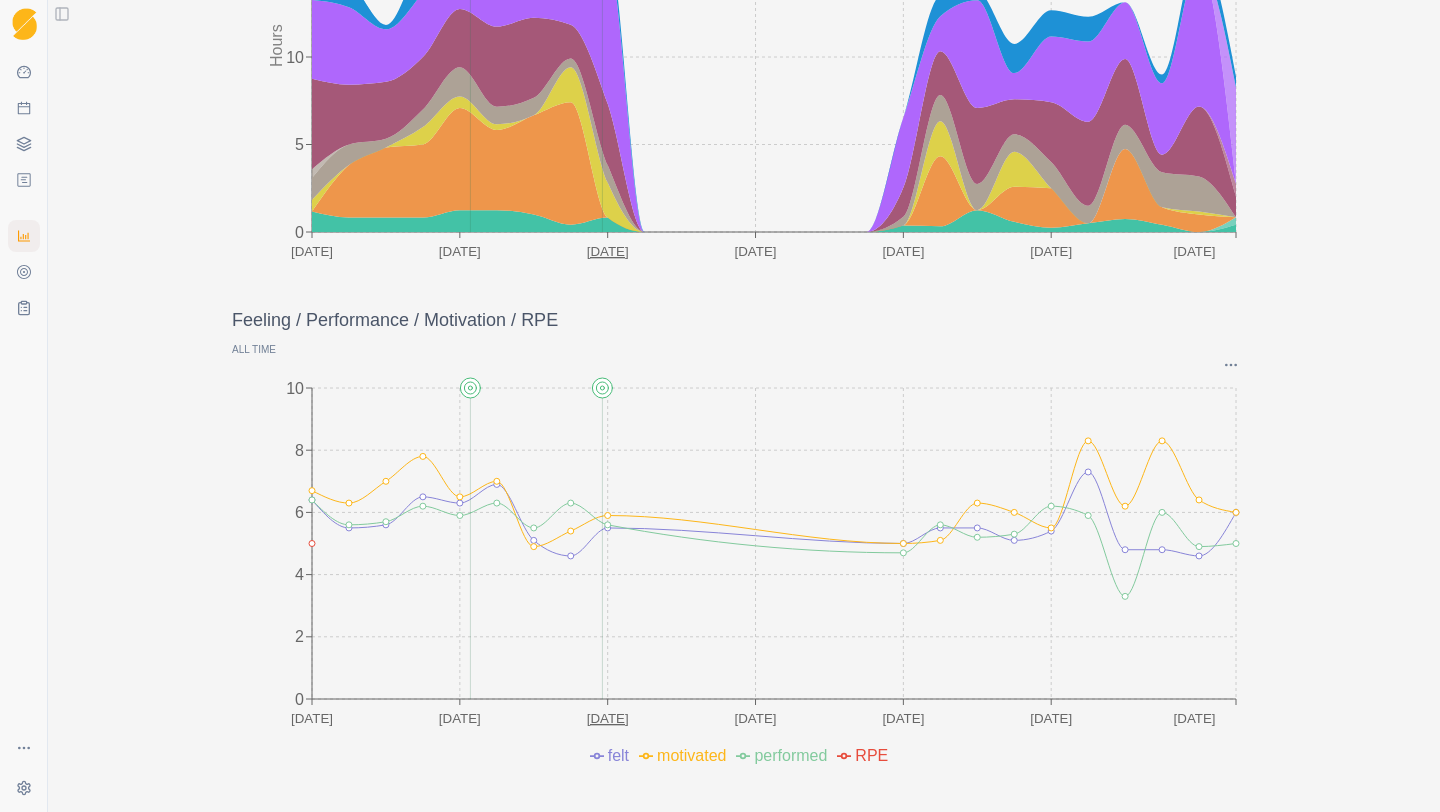 scroll, scrollTop: 0, scrollLeft: 0, axis: both 